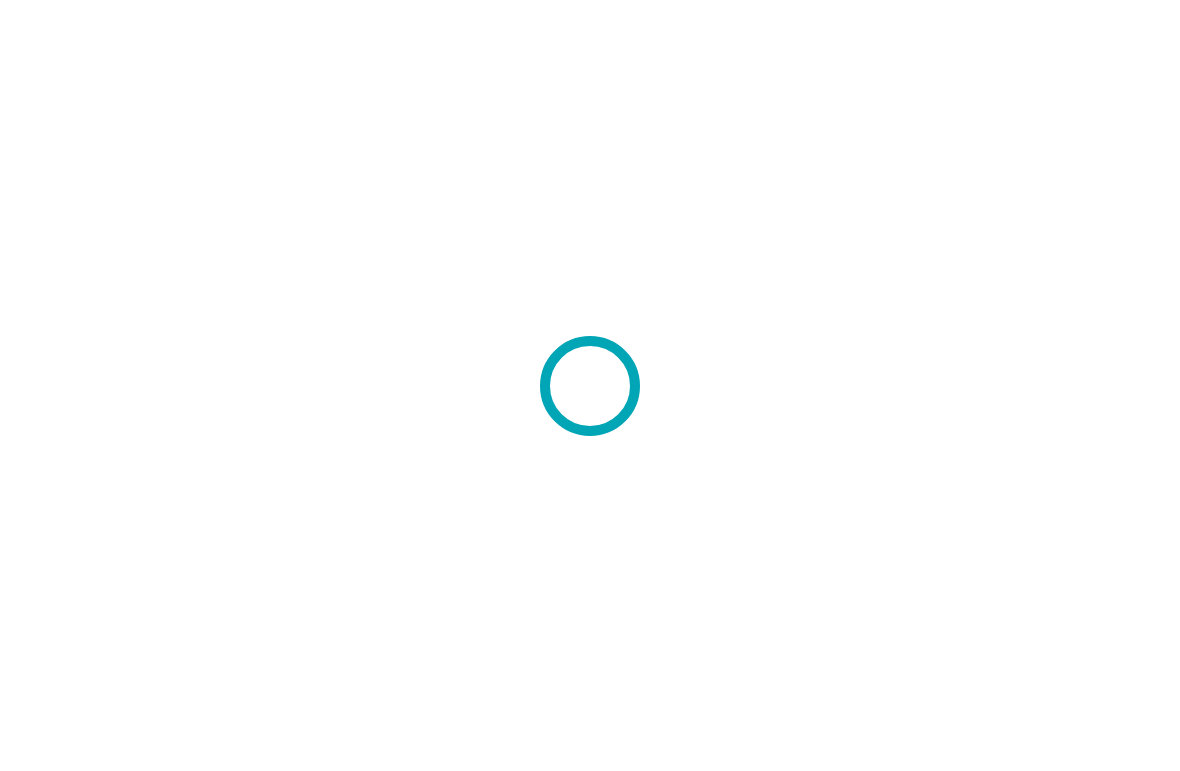 scroll, scrollTop: 0, scrollLeft: 0, axis: both 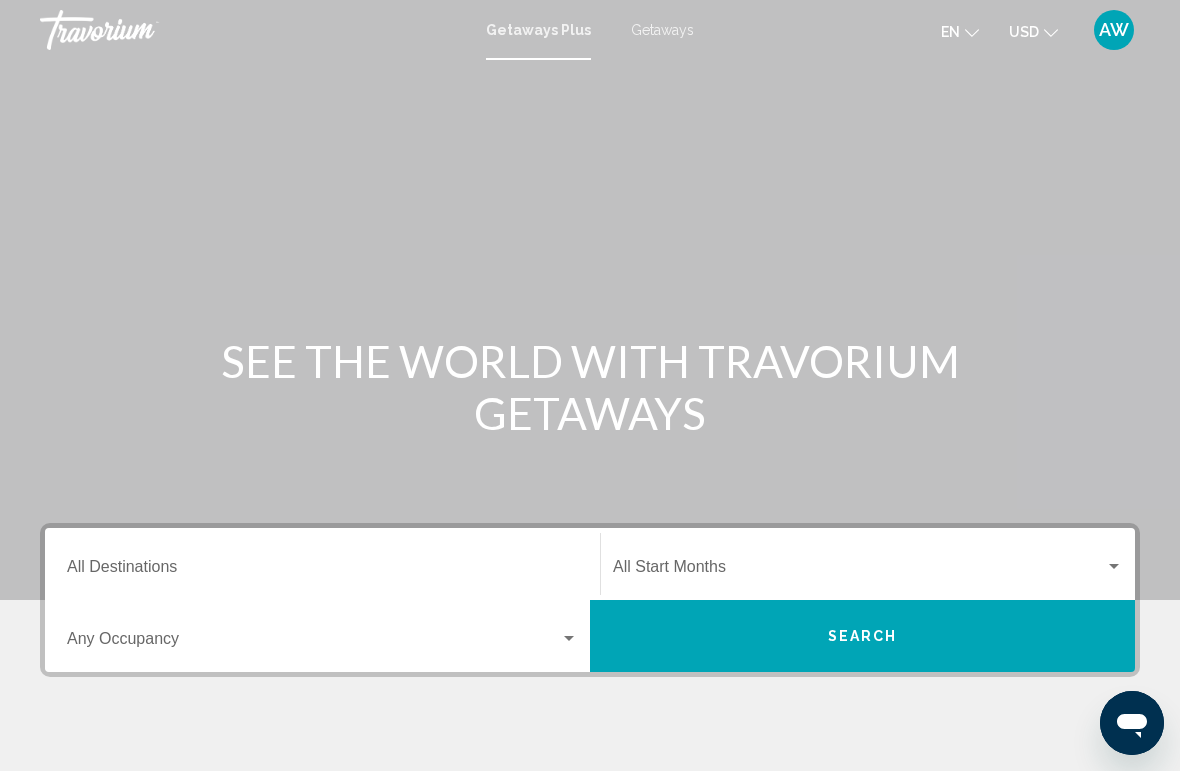click on "Getaways" at bounding box center [662, 30] 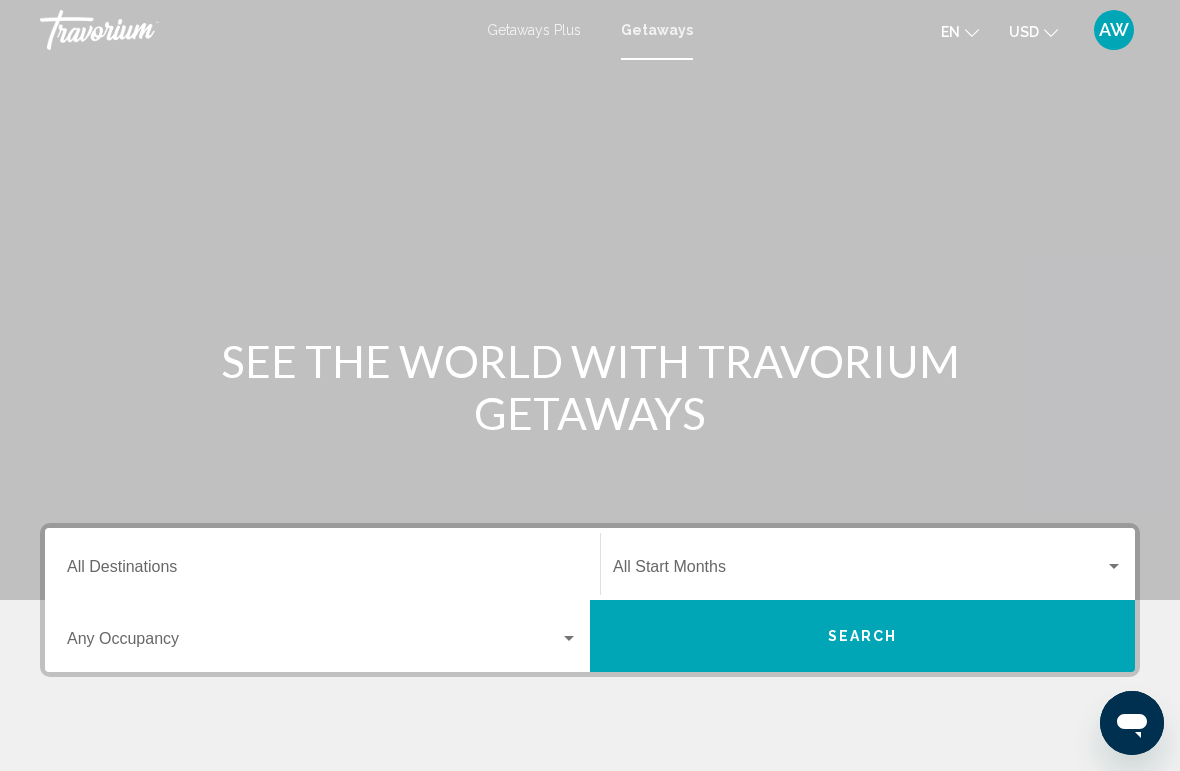 click on "Destination All Destinations" at bounding box center (322, 571) 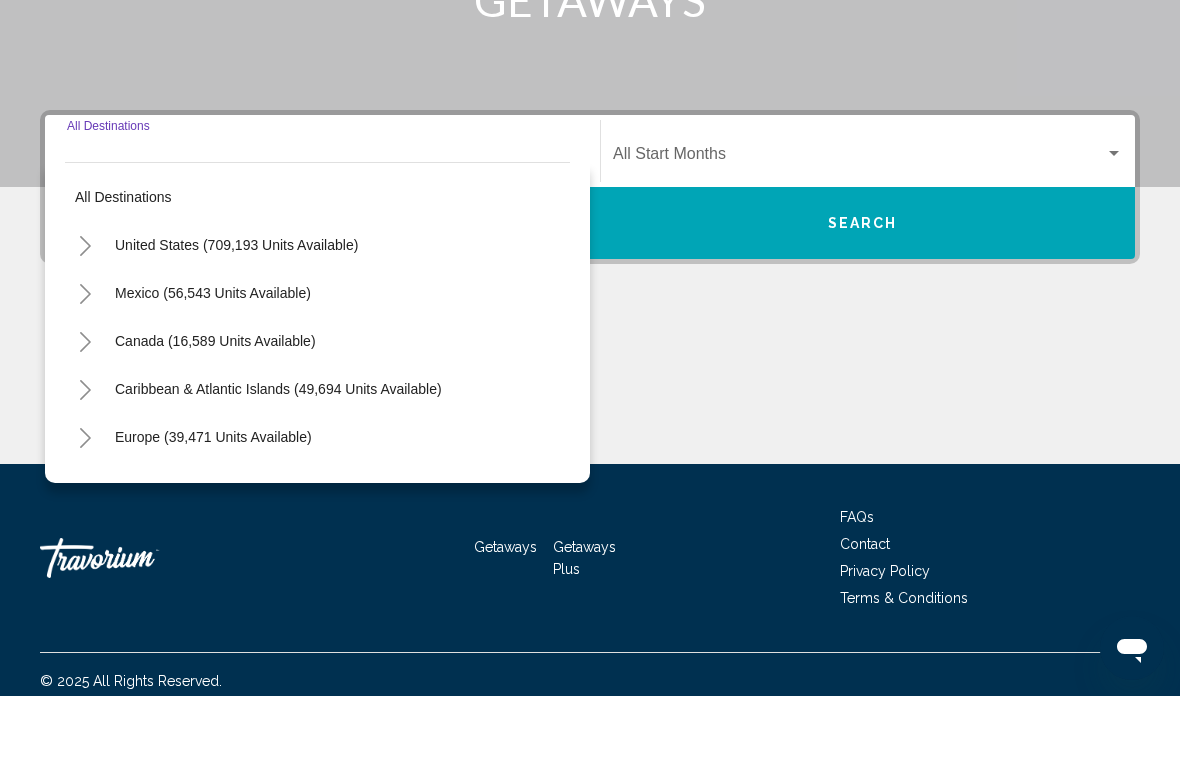scroll, scrollTop: 351, scrollLeft: 0, axis: vertical 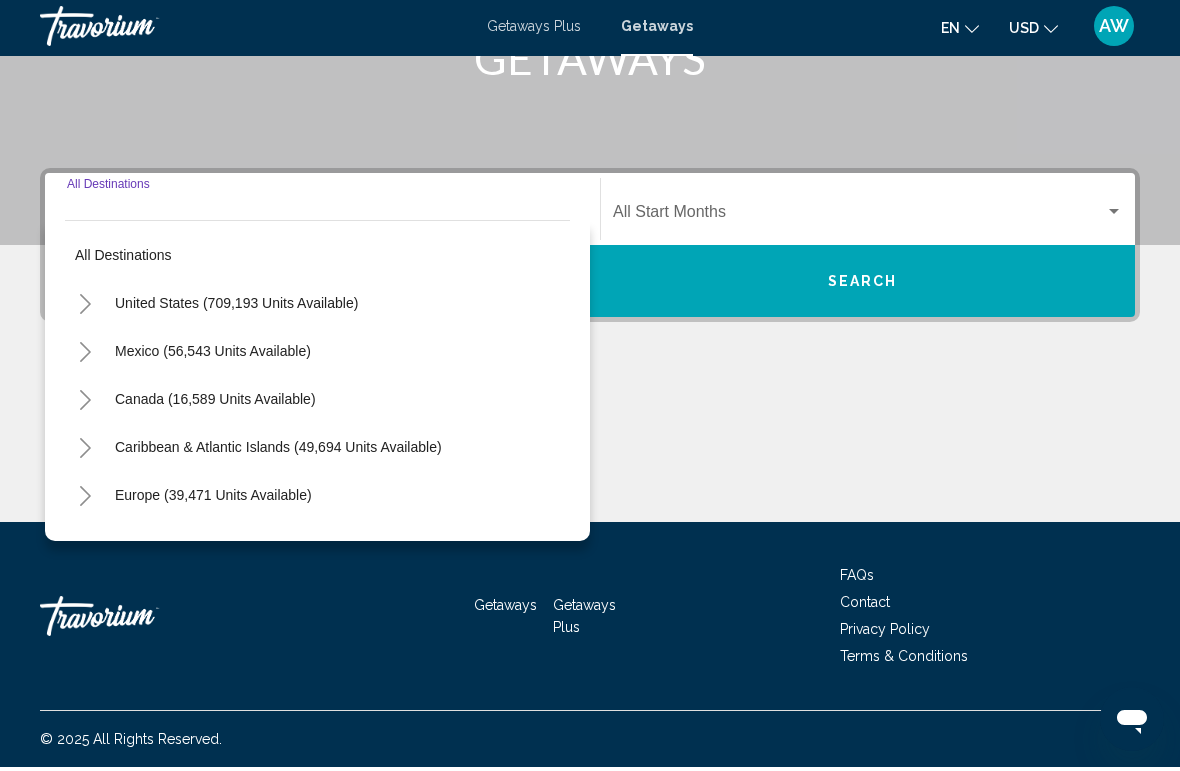 click on "Getaways Plus  Getaways en
English Español Français Italiano Português русский USD
USD ($) MXN (Mex$) CAD (Can$) GBP (£) EUR (€) AUD (A$) NZD (NZ$) CNY (CN¥) AW Login" at bounding box center (590, 30) 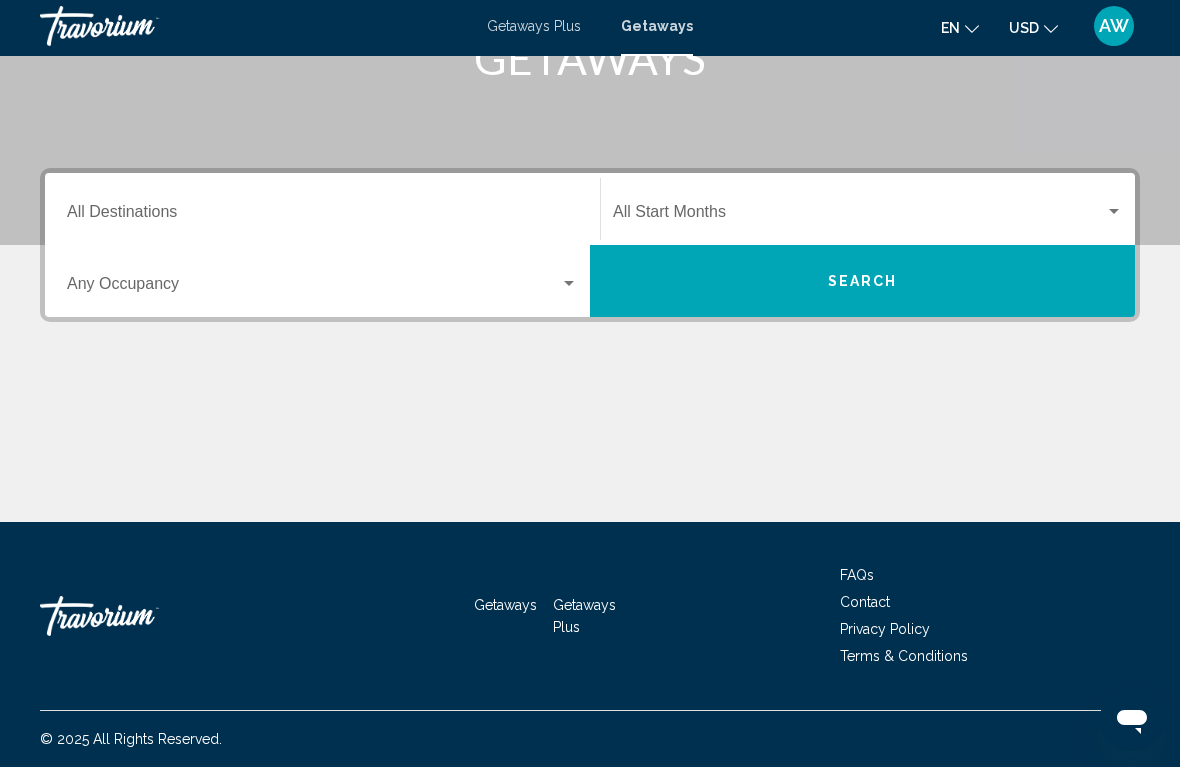 click on "Occupancy Any Occupancy" at bounding box center (322, 285) 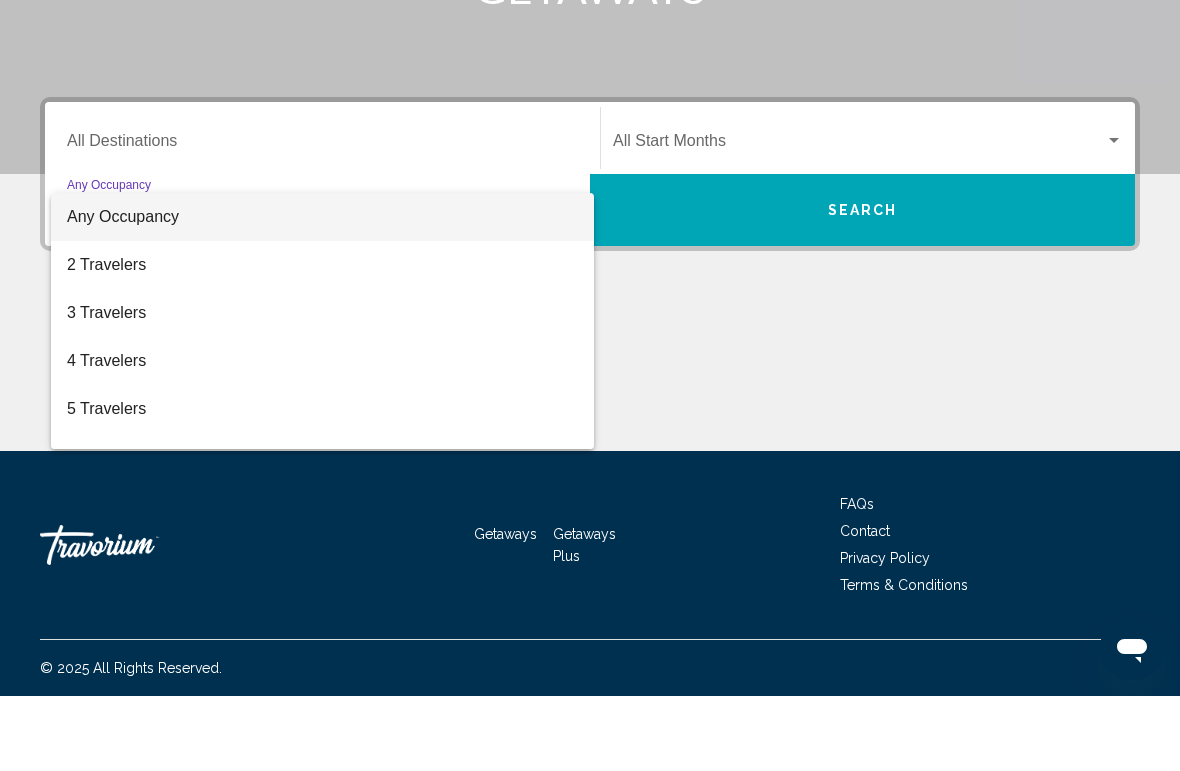 click at bounding box center (590, 385) 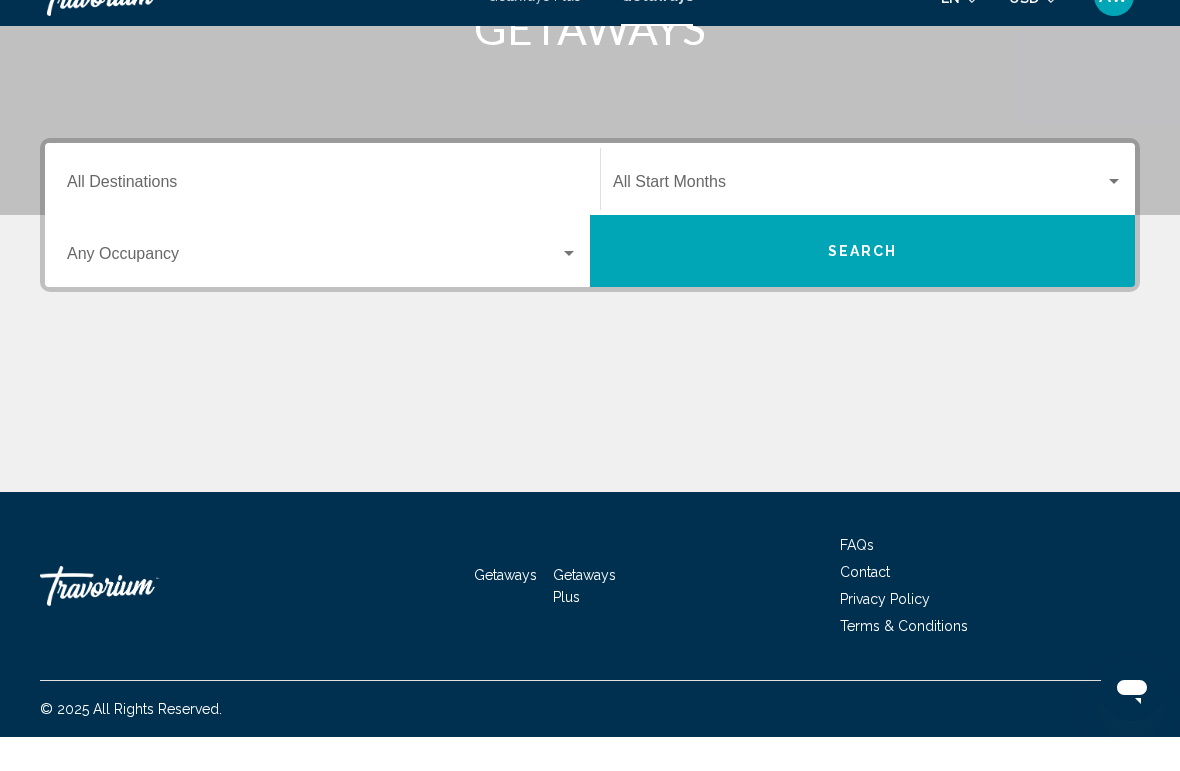 scroll, scrollTop: 227, scrollLeft: 0, axis: vertical 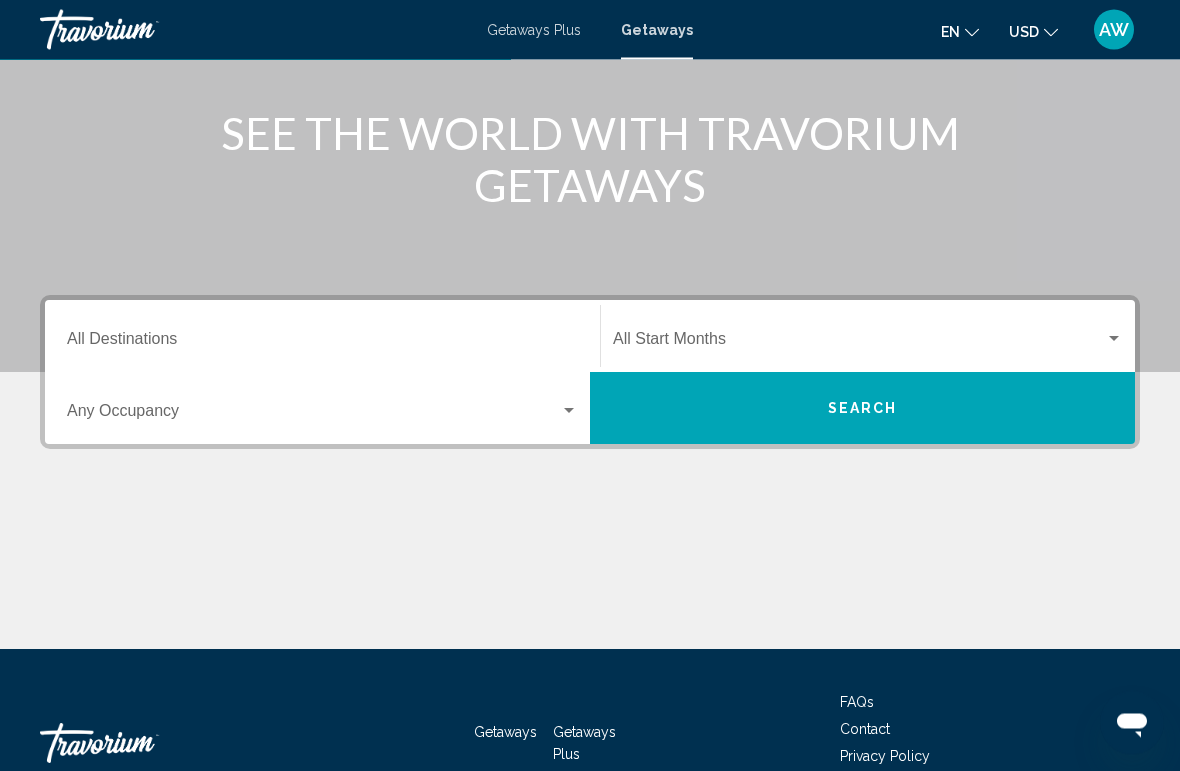 click on "Getaways Plus  Getaways en
English Español Français Italiano Português русский USD
USD ($) MXN (Mex$) CAD (Can$) GBP (£) EUR (€) AUD (A$) NZD (NZ$) CNY (CN¥) AW Login" at bounding box center [590, 30] 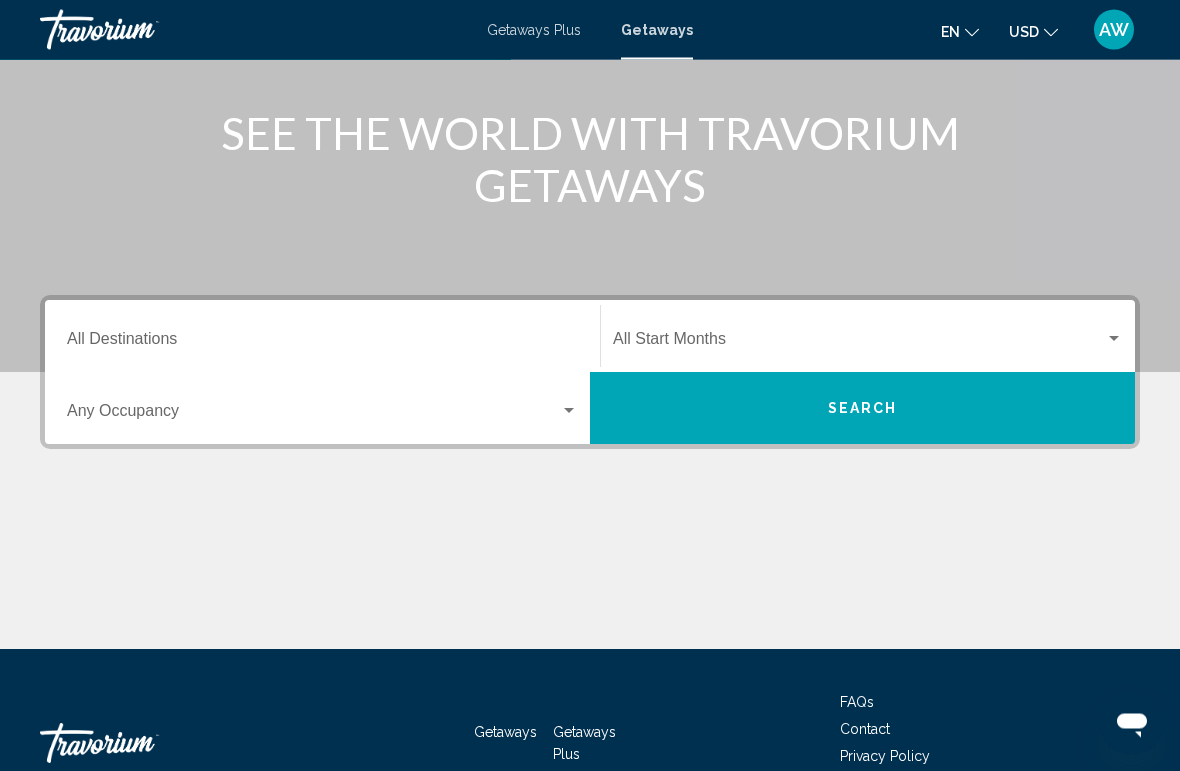click on "Destination All Destinations" at bounding box center [322, 344] 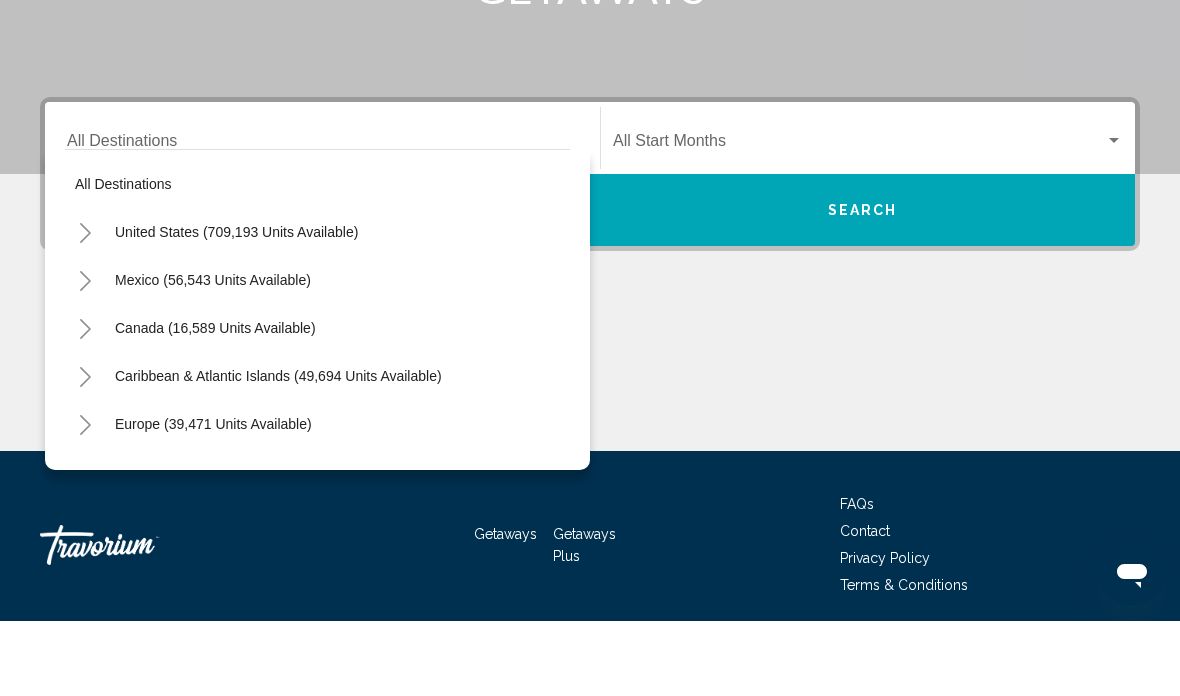 scroll, scrollTop: 426, scrollLeft: 0, axis: vertical 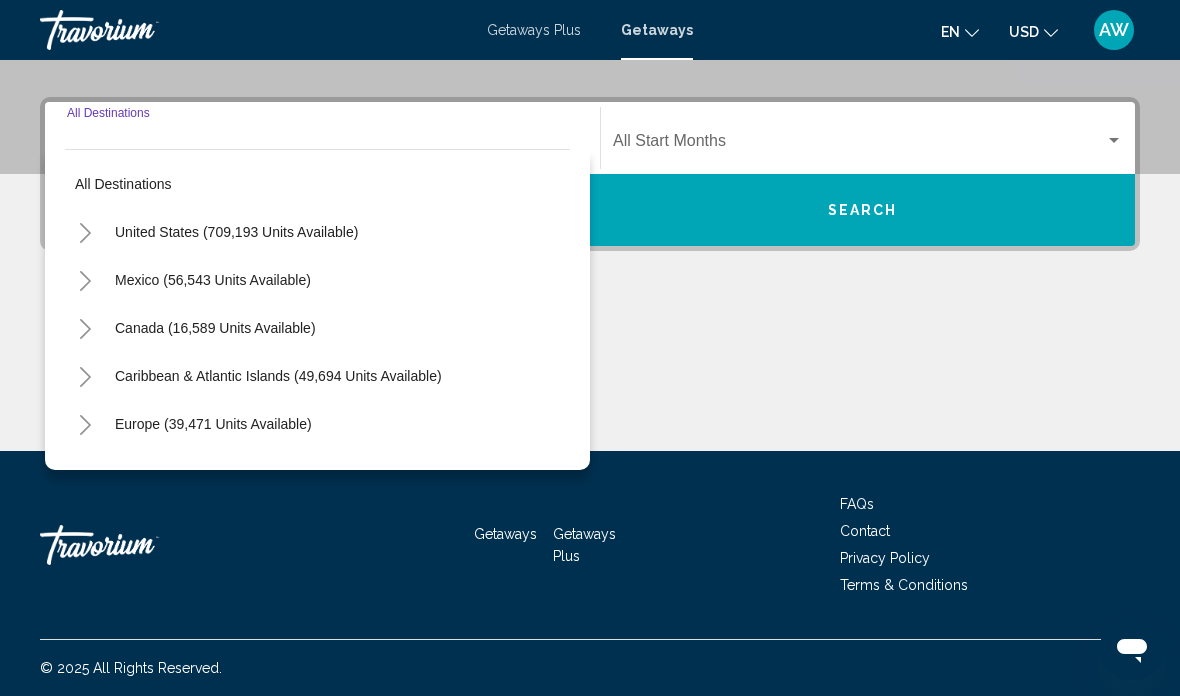 click at bounding box center [590, 376] 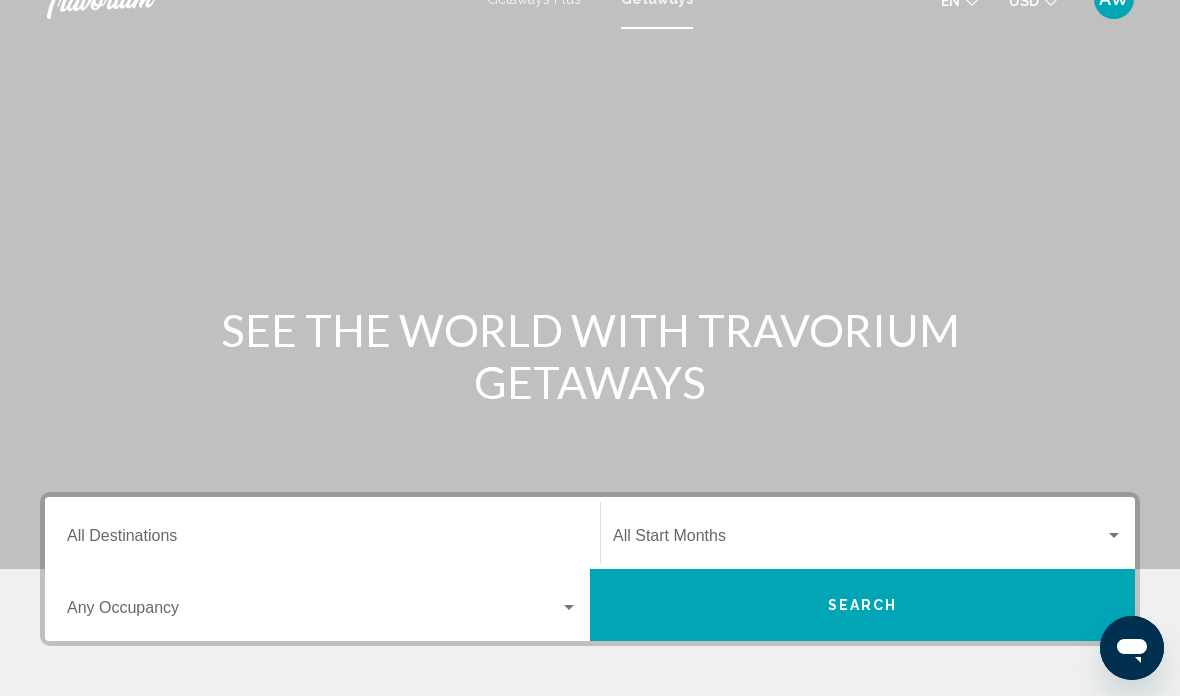 scroll, scrollTop: 0, scrollLeft: 0, axis: both 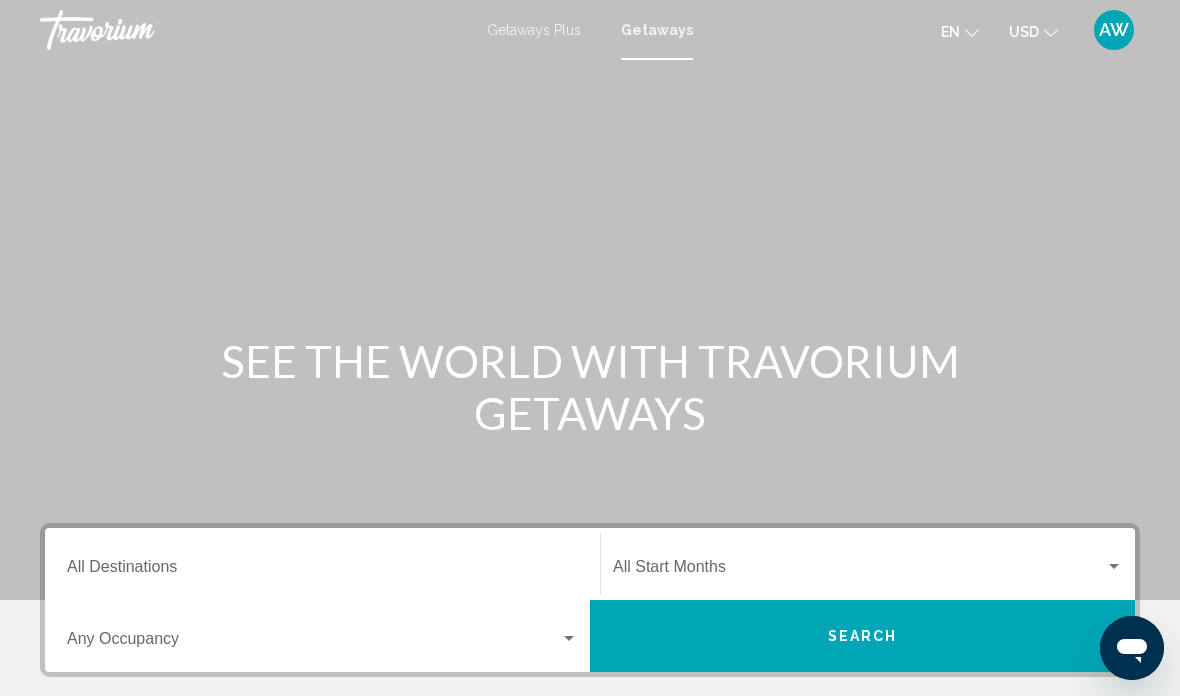 click on "Getaways Plus" at bounding box center (534, 30) 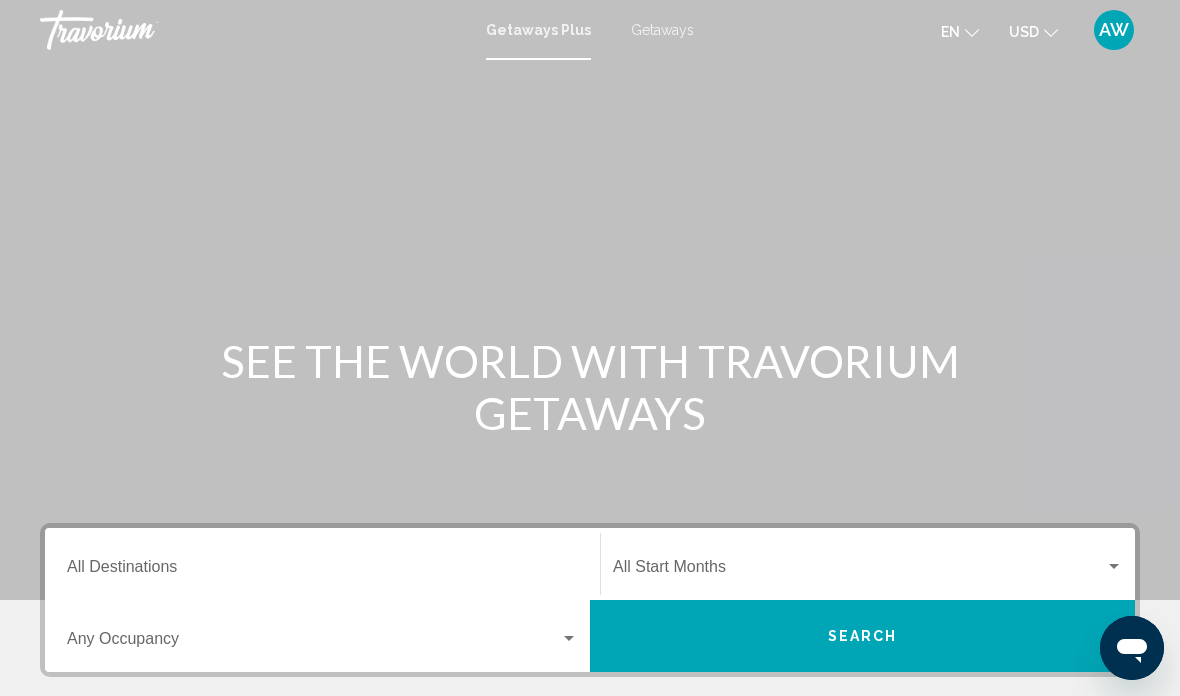 click on "Getaways Plus  Getaways en
English Español Français Italiano Português русский USD
USD ($) MXN (Mex$) CAD (Can$) GBP (£) EUR (€) AUD (A$) NZD (NZ$) CNY (CN¥) AW Login" at bounding box center [590, 30] 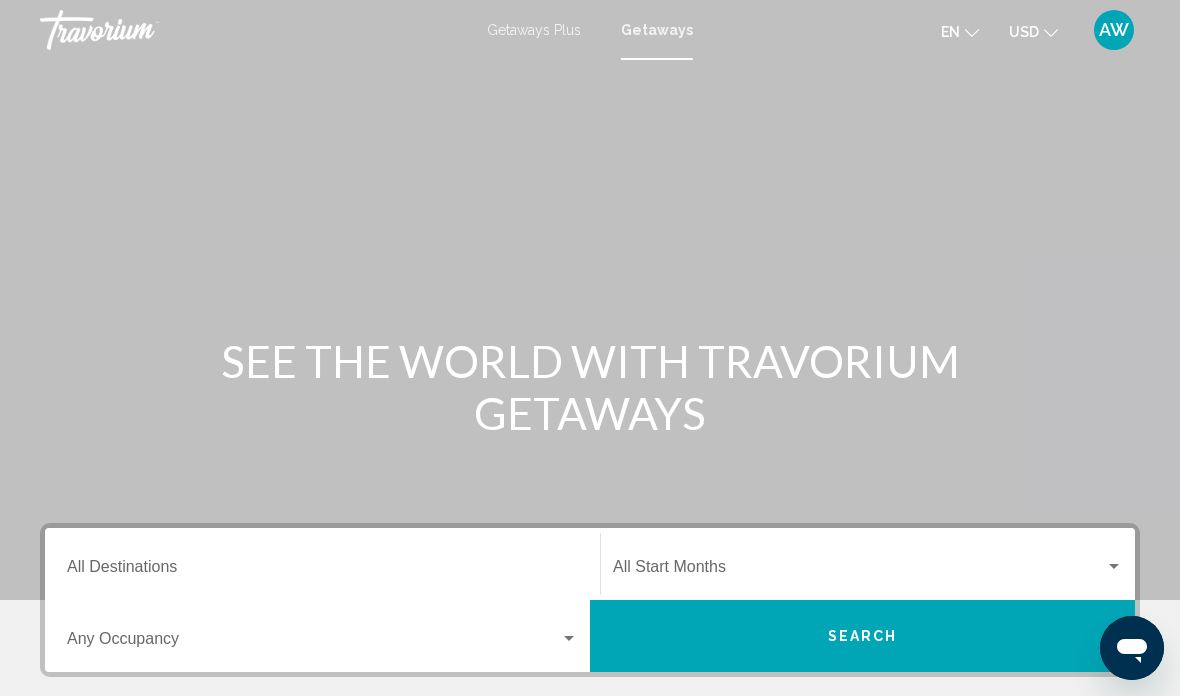click on "Getaways Plus" at bounding box center [534, 30] 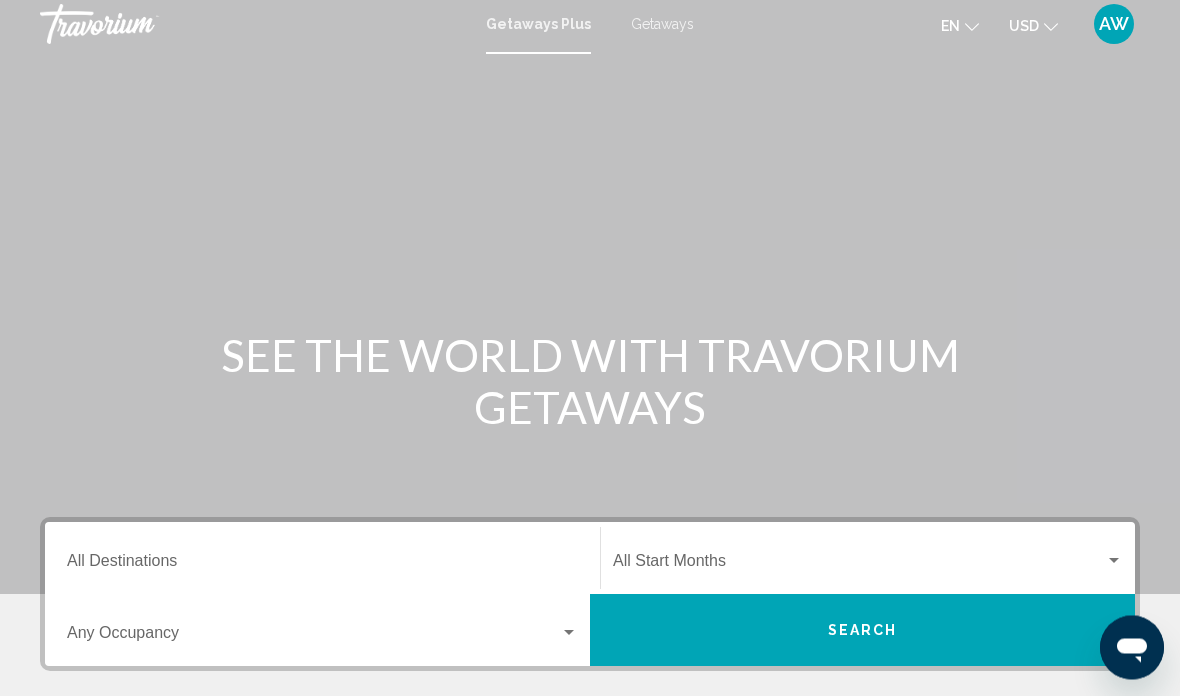 scroll, scrollTop: 0, scrollLeft: 0, axis: both 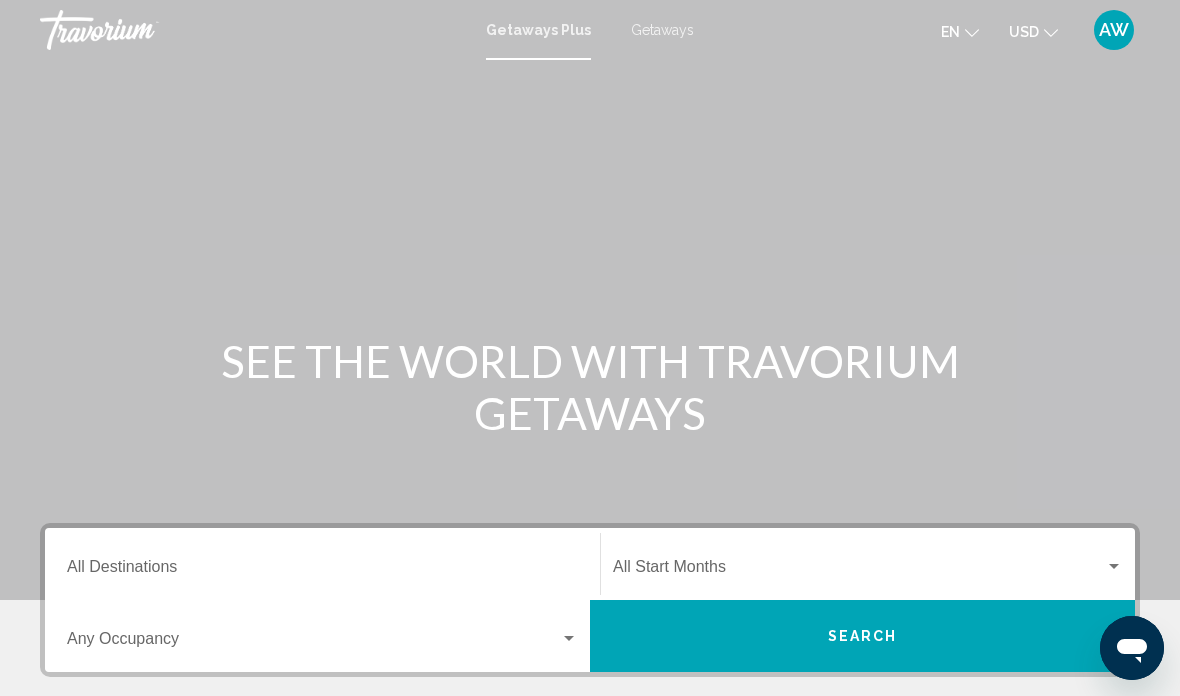 click on "Destination All Destinations" at bounding box center [322, 571] 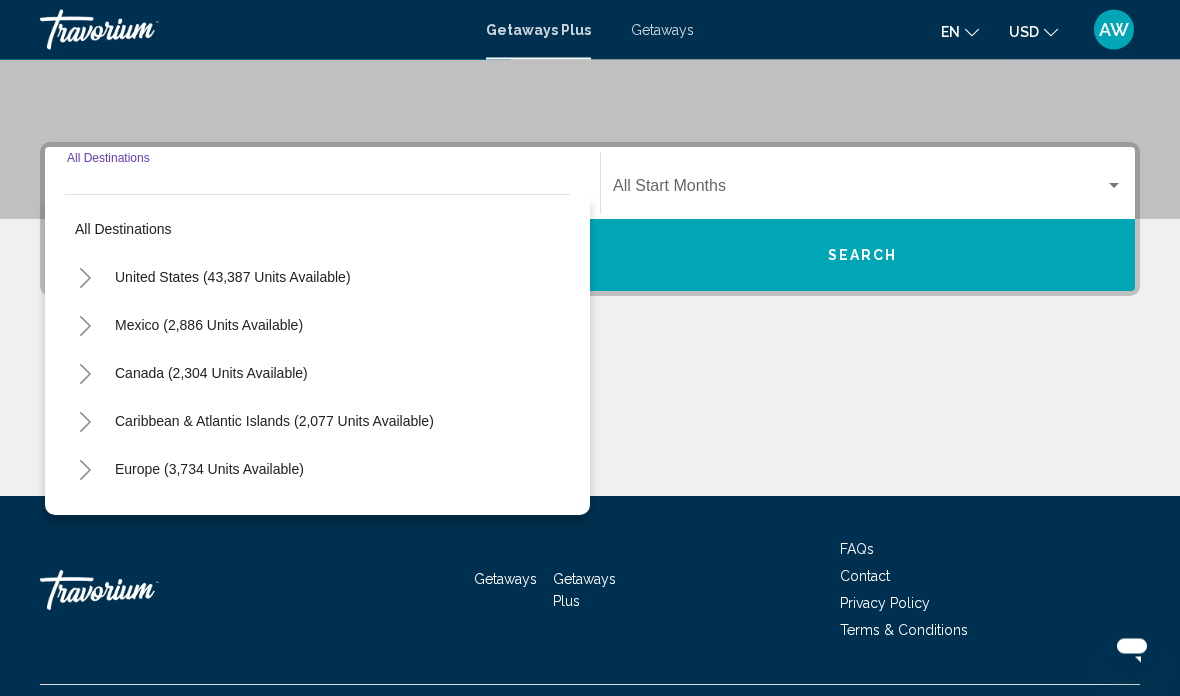 scroll, scrollTop: 426, scrollLeft: 0, axis: vertical 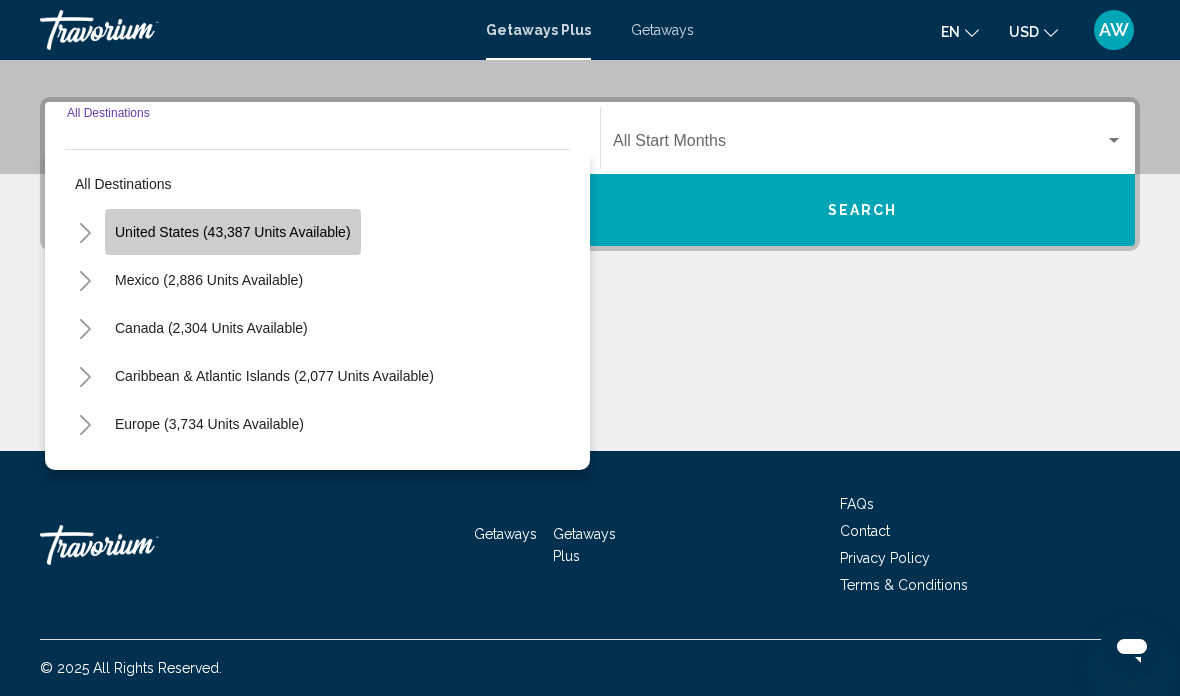 click on "United States (43,387 units available)" at bounding box center [209, 280] 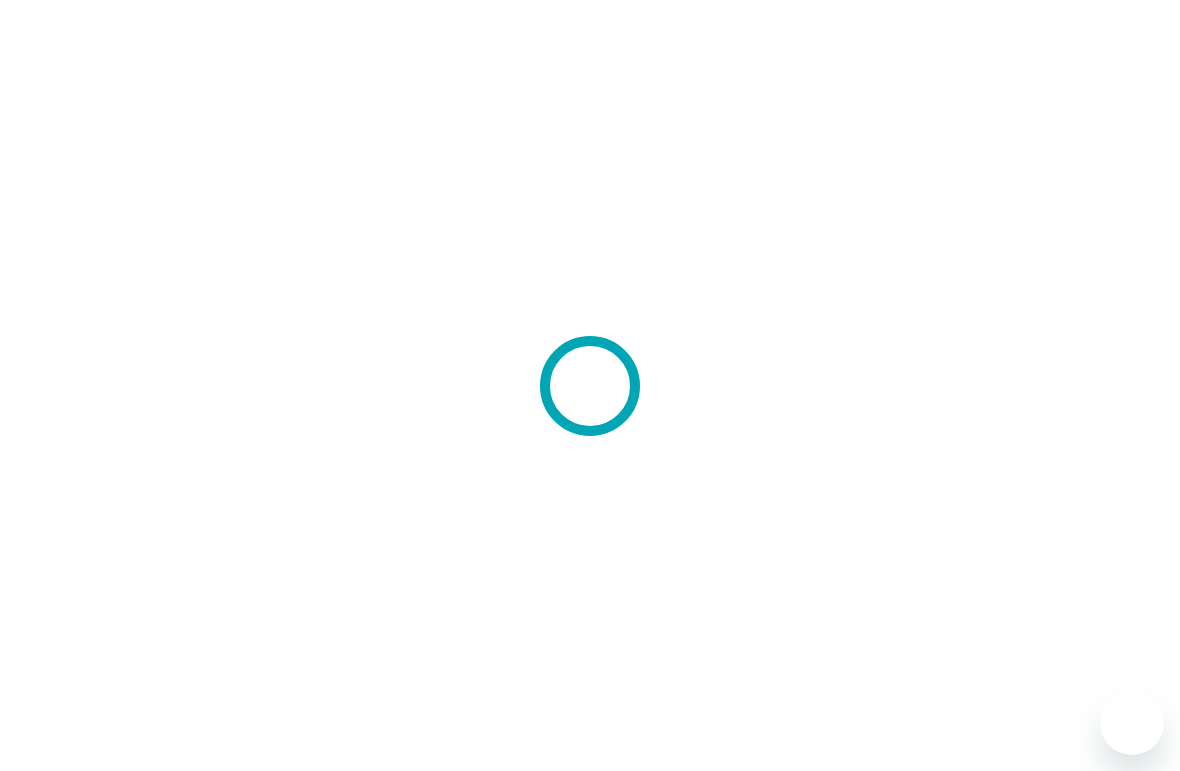 scroll, scrollTop: 0, scrollLeft: 0, axis: both 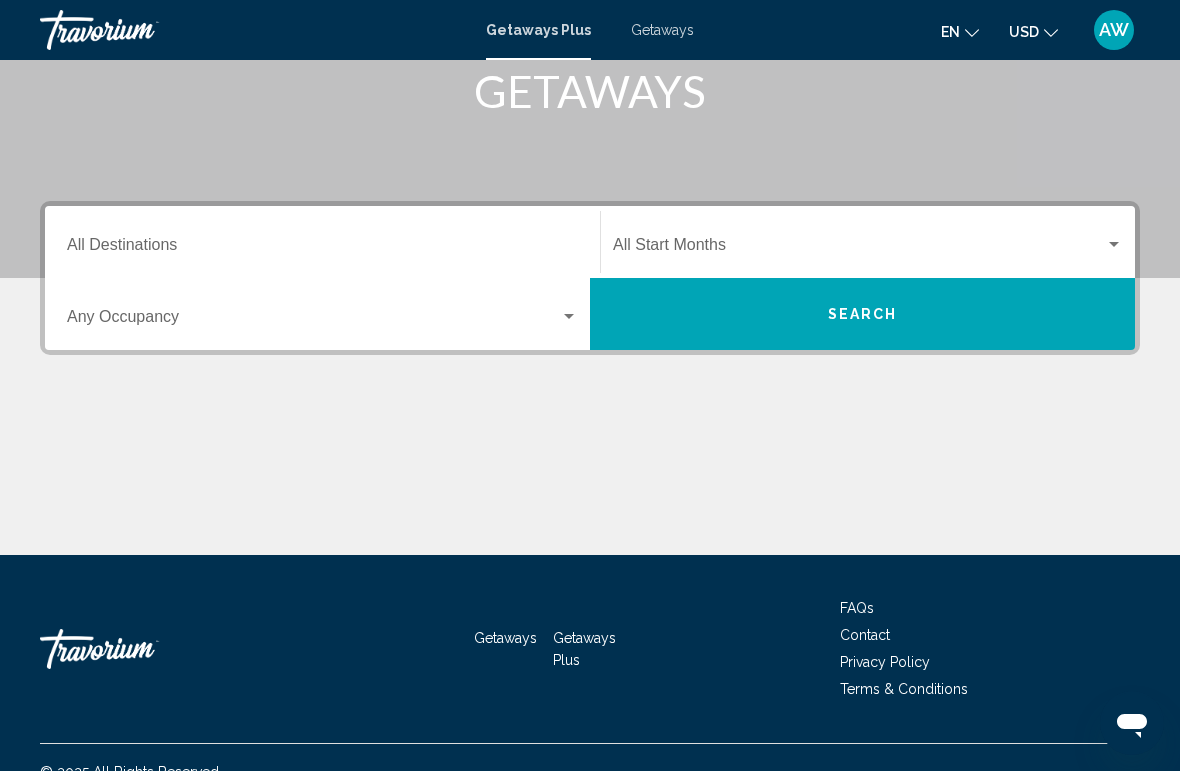 click on "Destination All Destinations" at bounding box center (322, 249) 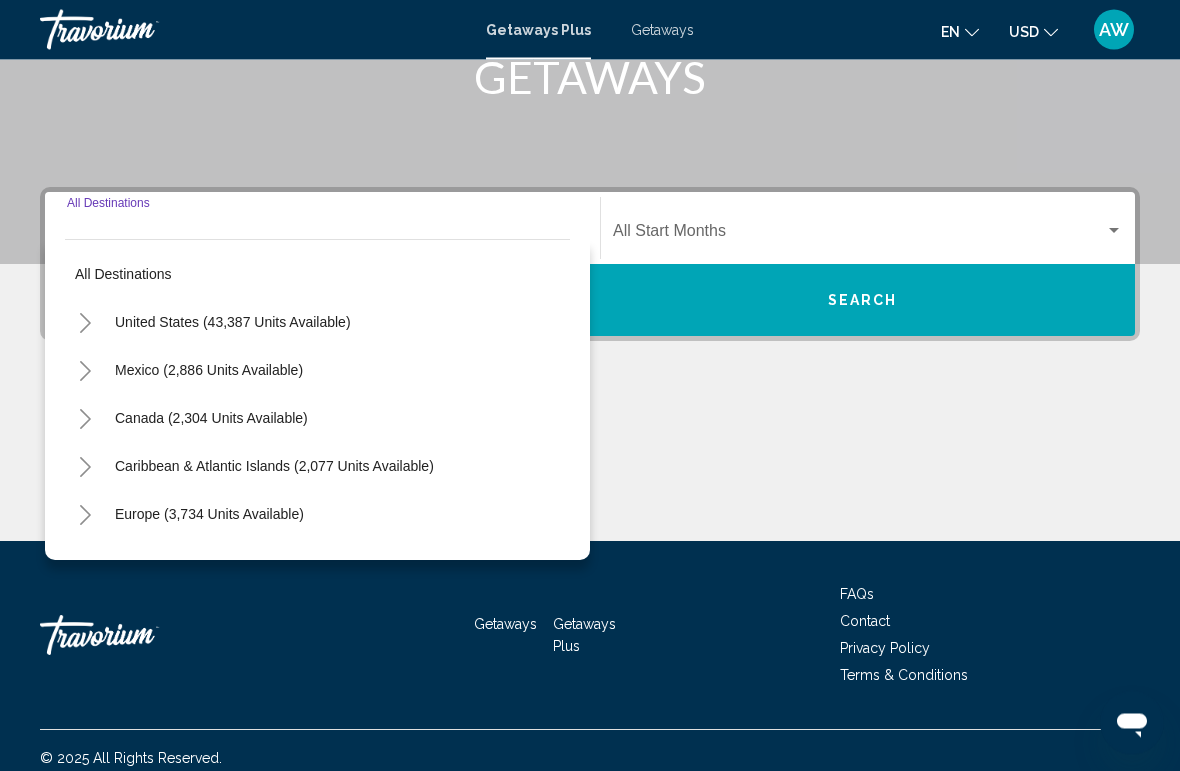 scroll, scrollTop: 346, scrollLeft: 0, axis: vertical 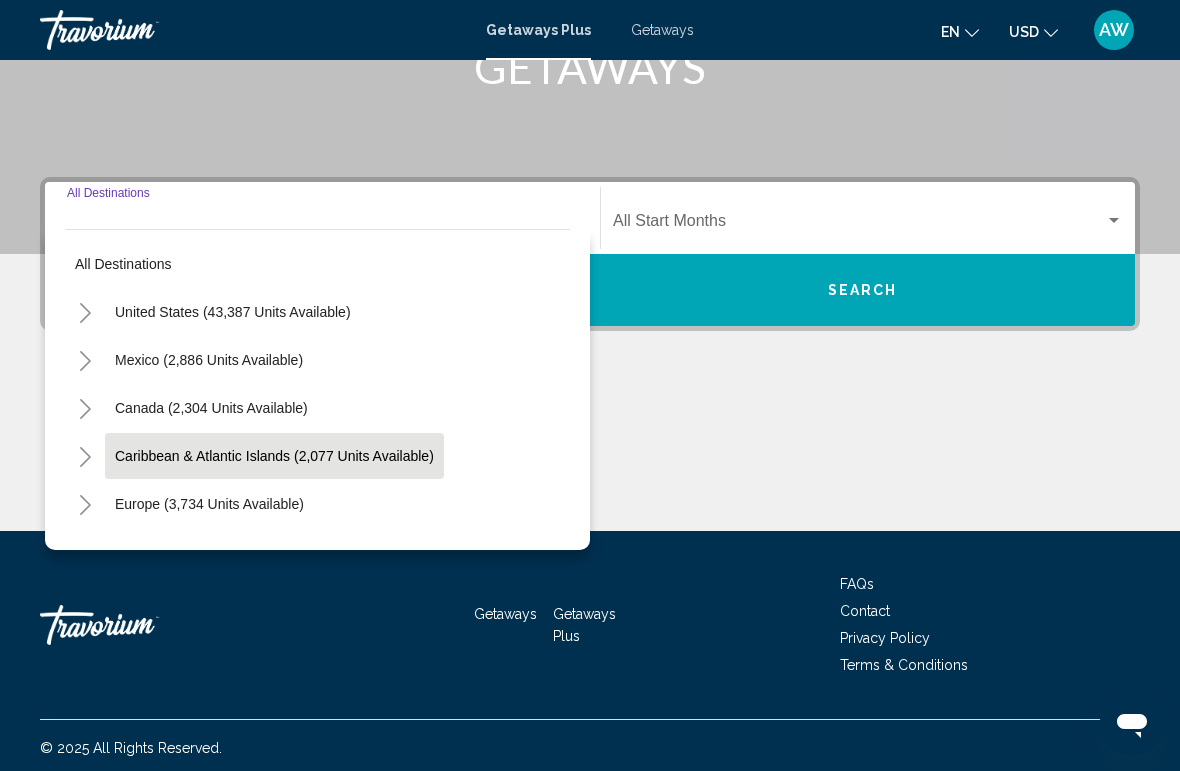 click on "Caribbean & Atlantic Islands (2,077 units available)" at bounding box center [209, 504] 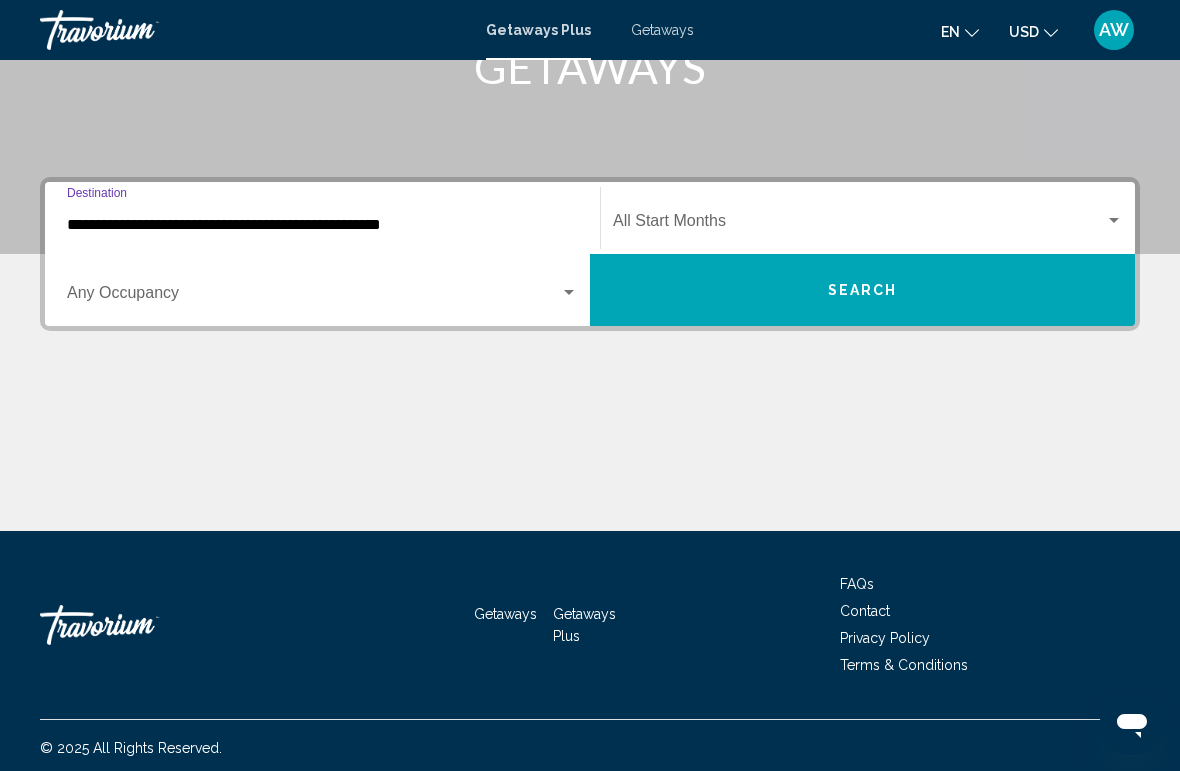click at bounding box center [313, 297] 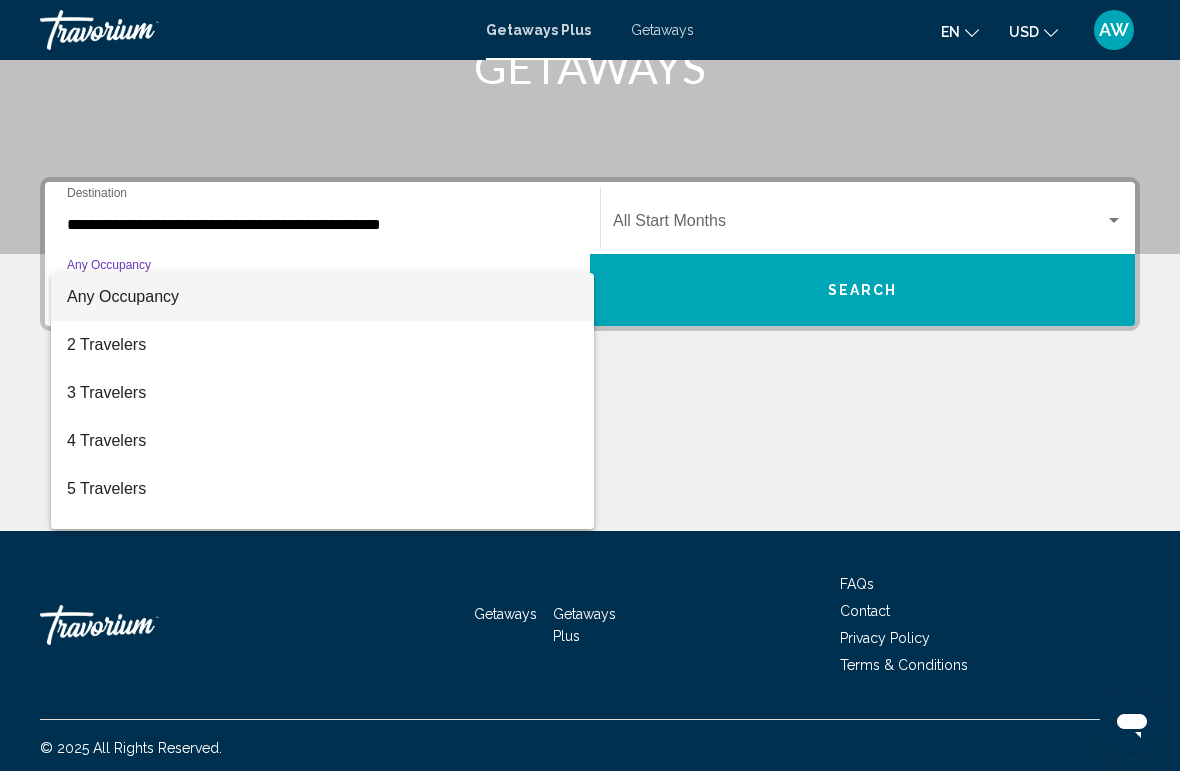 click at bounding box center (590, 385) 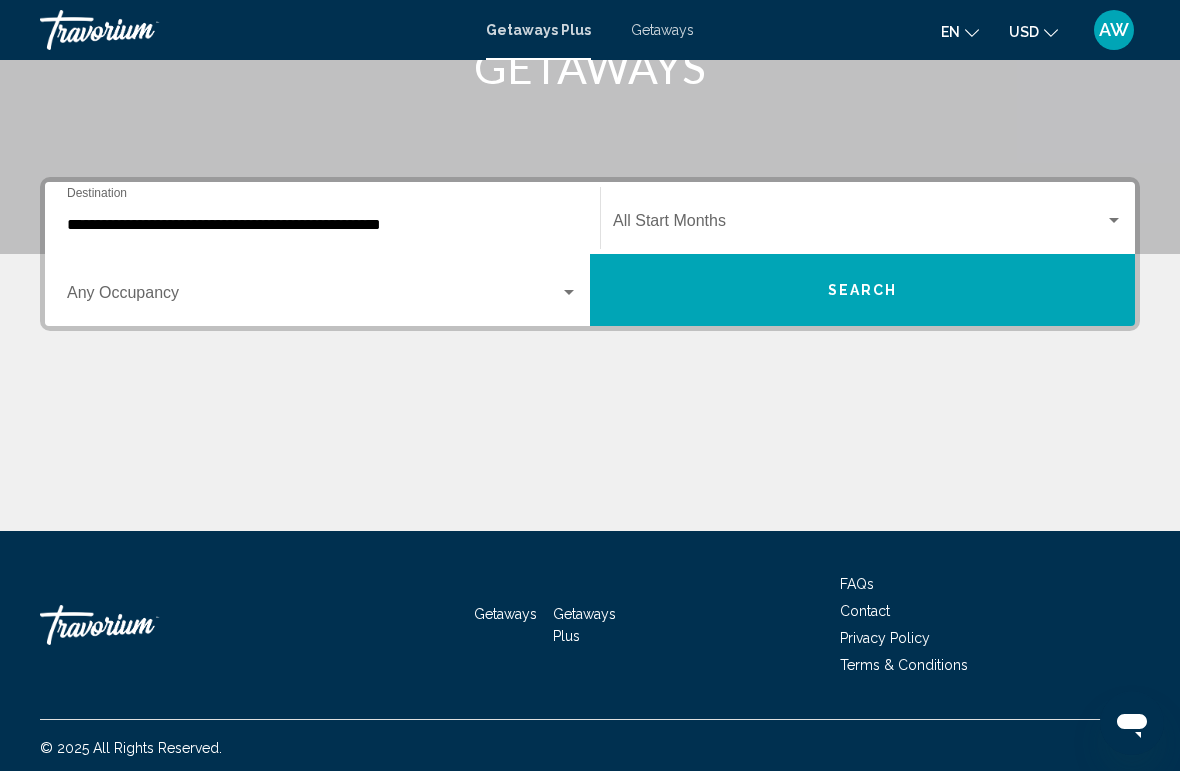 click at bounding box center [590, -46] 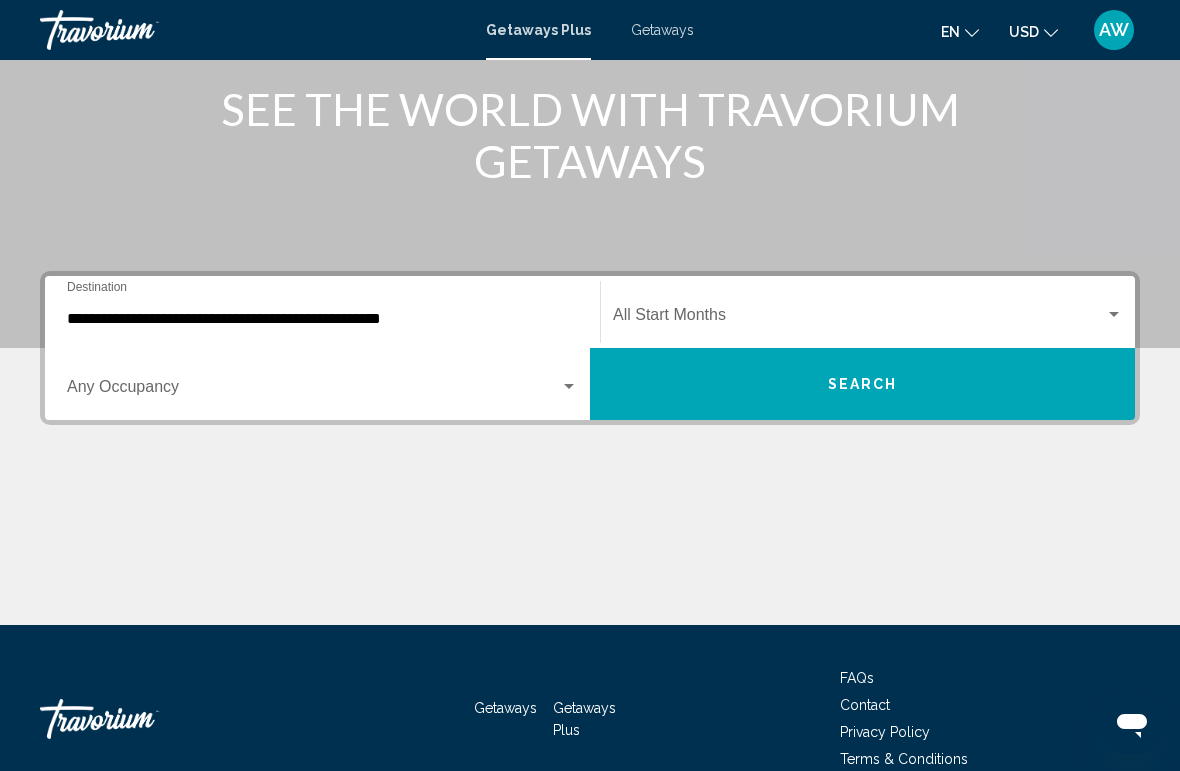 scroll, scrollTop: 0, scrollLeft: 0, axis: both 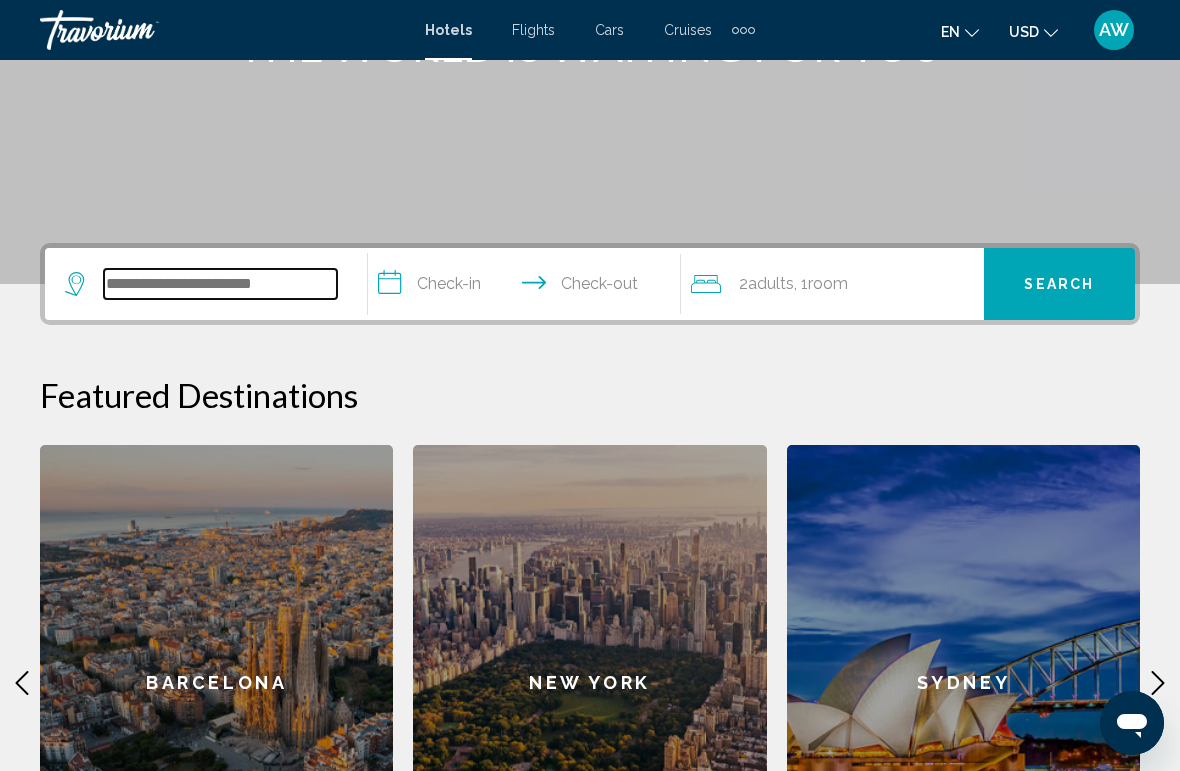 click at bounding box center [220, 284] 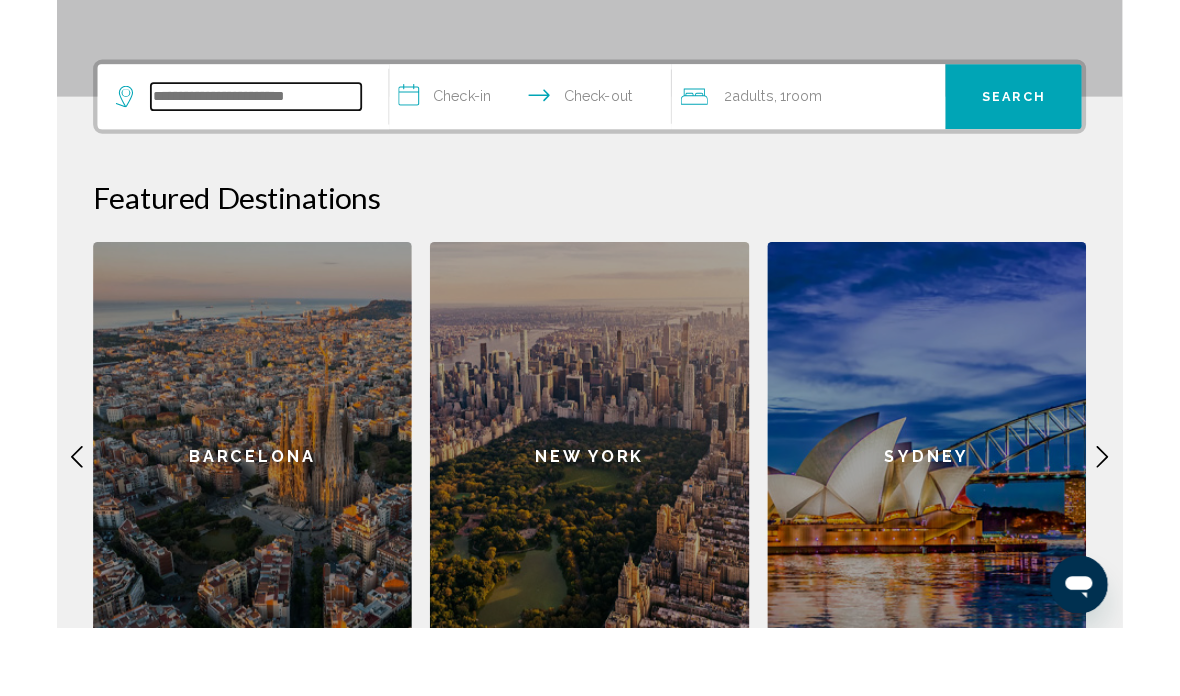 scroll, scrollTop: 419, scrollLeft: 0, axis: vertical 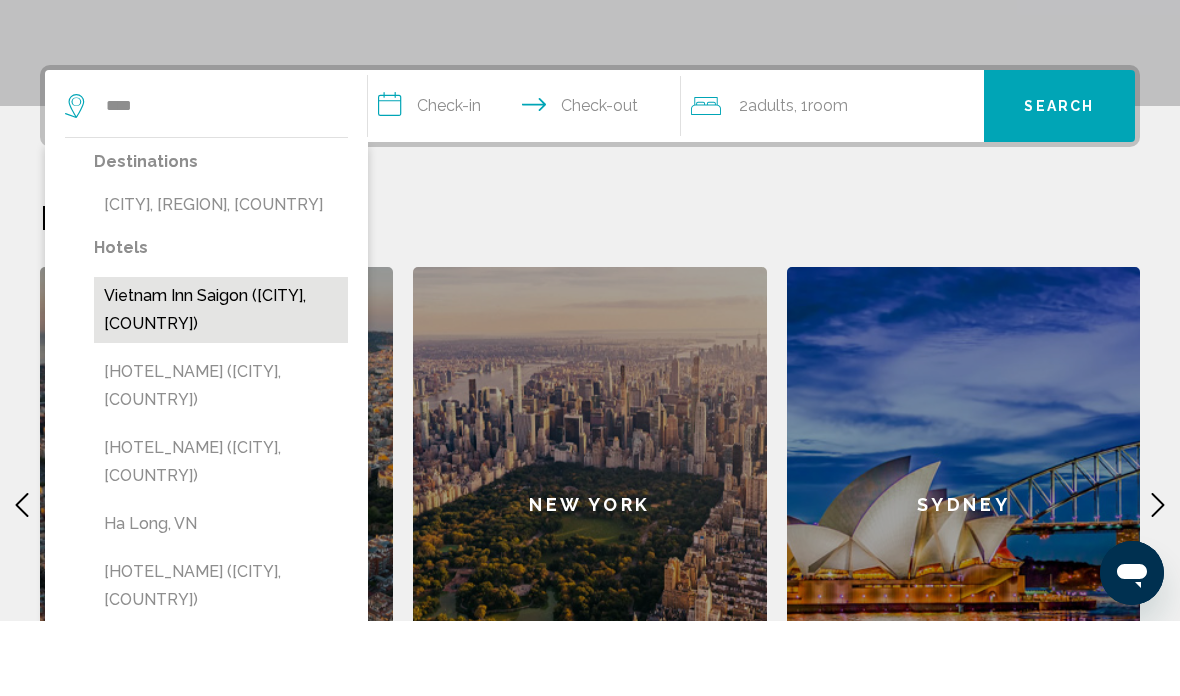 click on "Vietnam Inn Saigon ([CITY], [COUNTRY])" at bounding box center [221, 385] 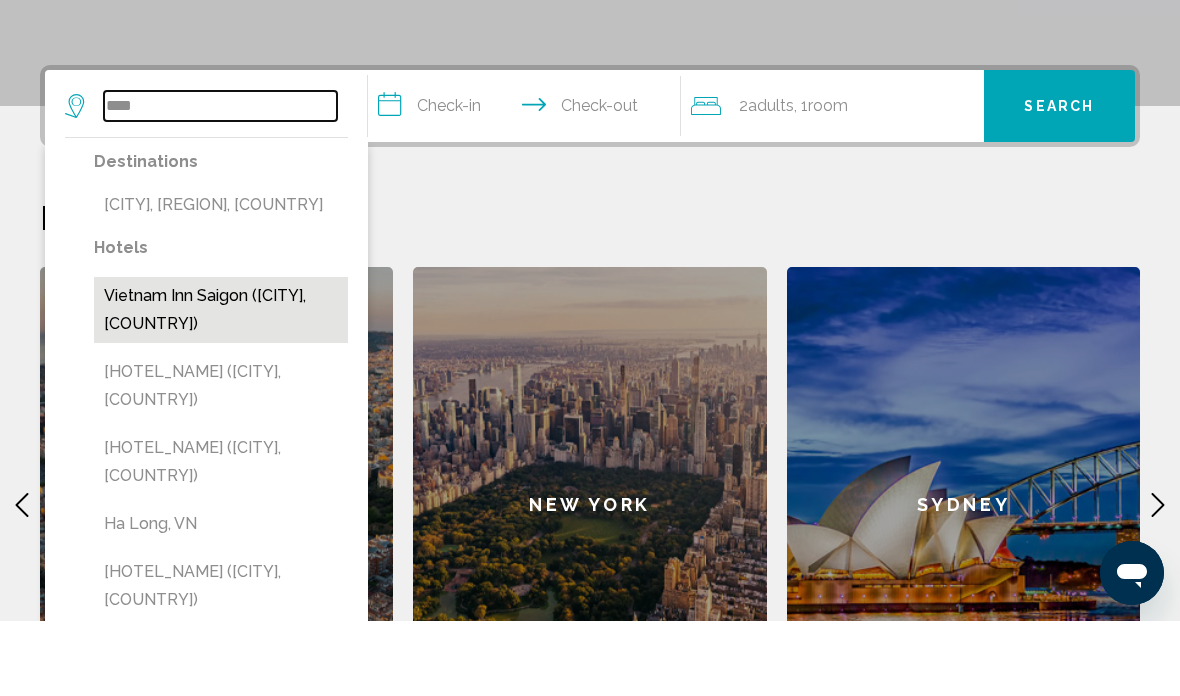 type on "**********" 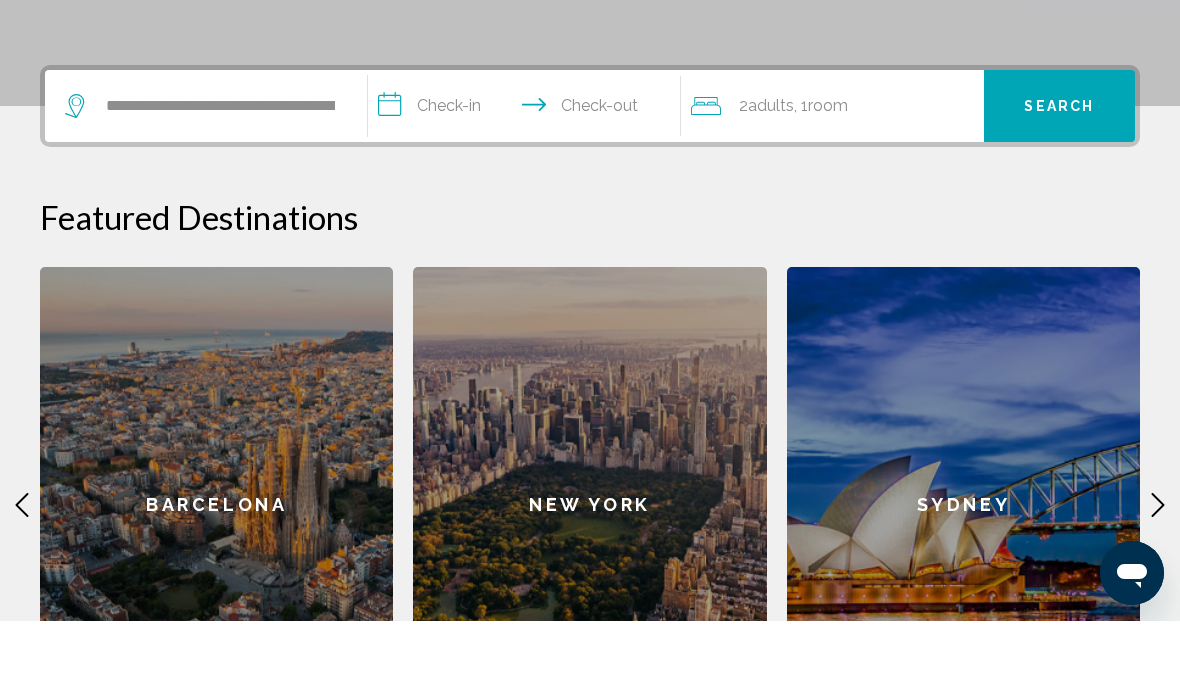 click on "**********" at bounding box center (528, 184) 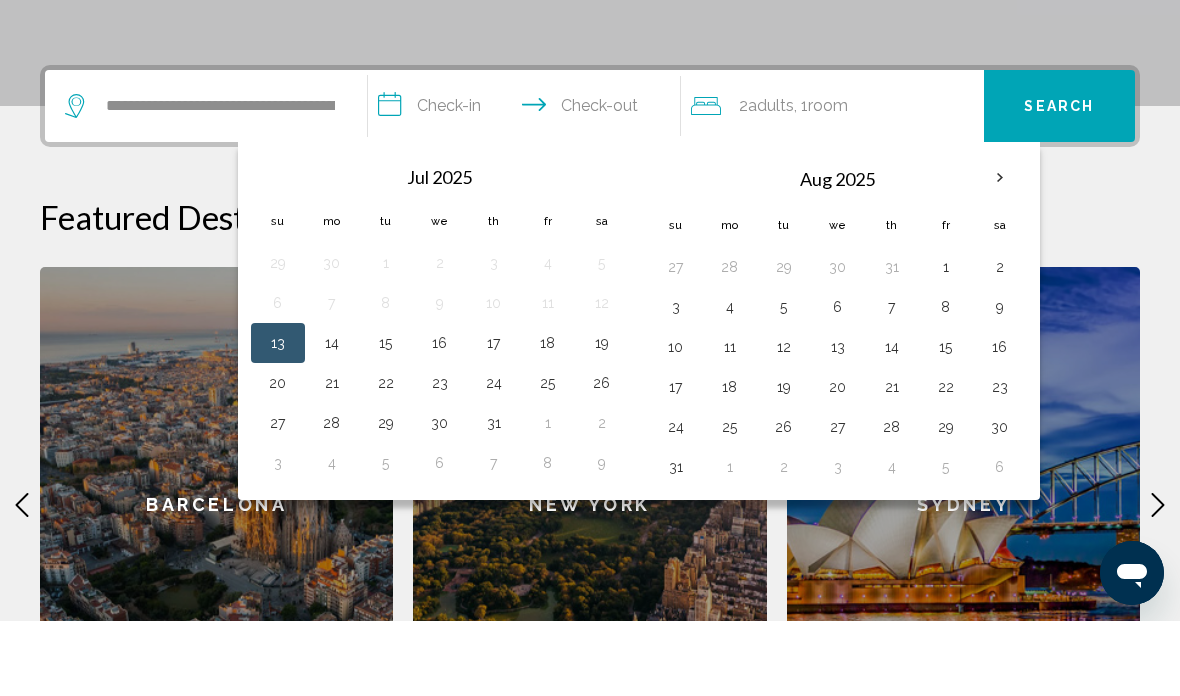 scroll, scrollTop: 494, scrollLeft: 0, axis: vertical 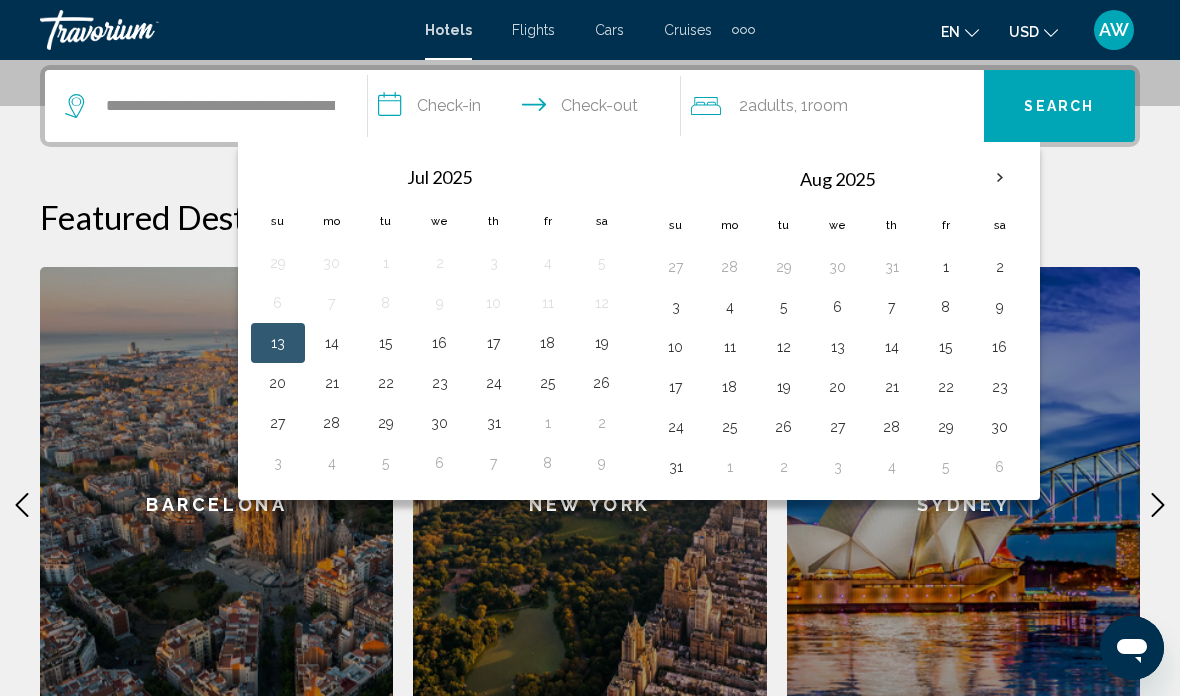 click on "**********" at bounding box center (528, 109) 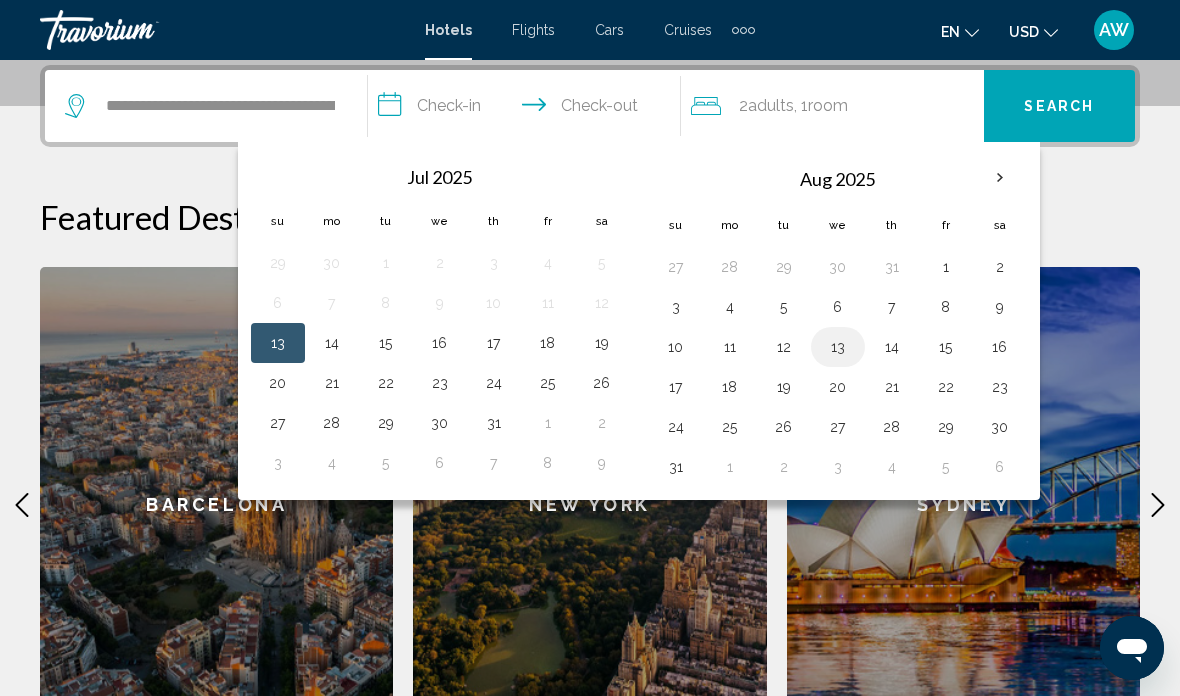 click on "13" at bounding box center [838, 347] 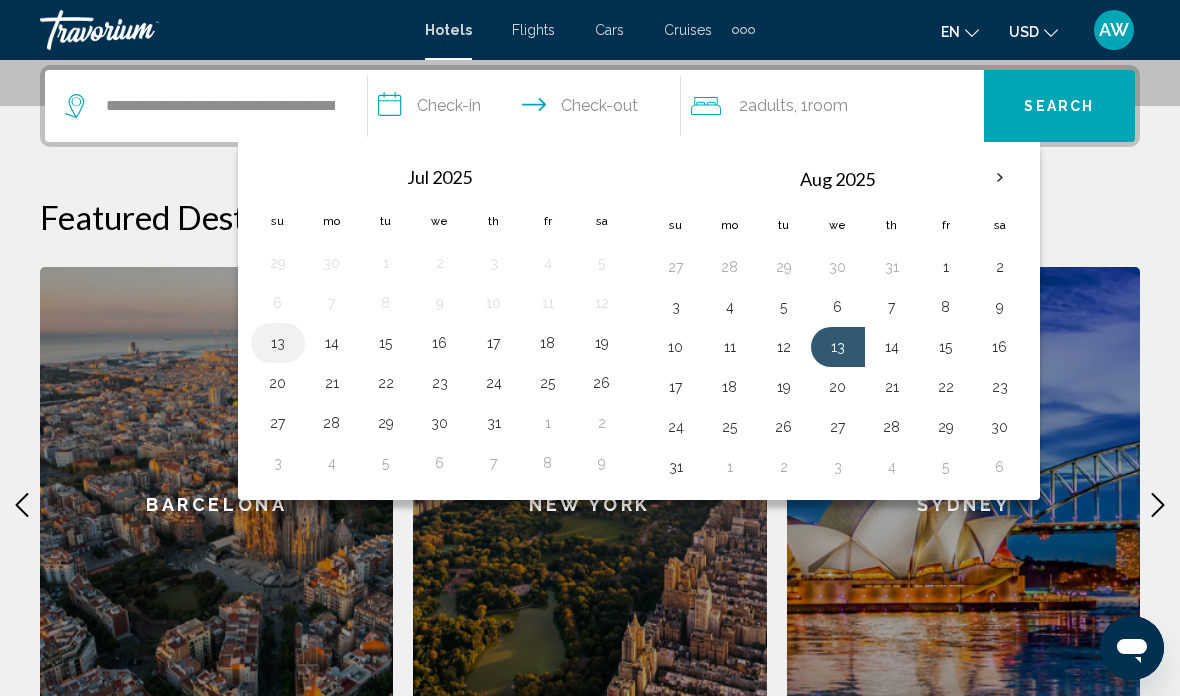click on "13" at bounding box center (278, 343) 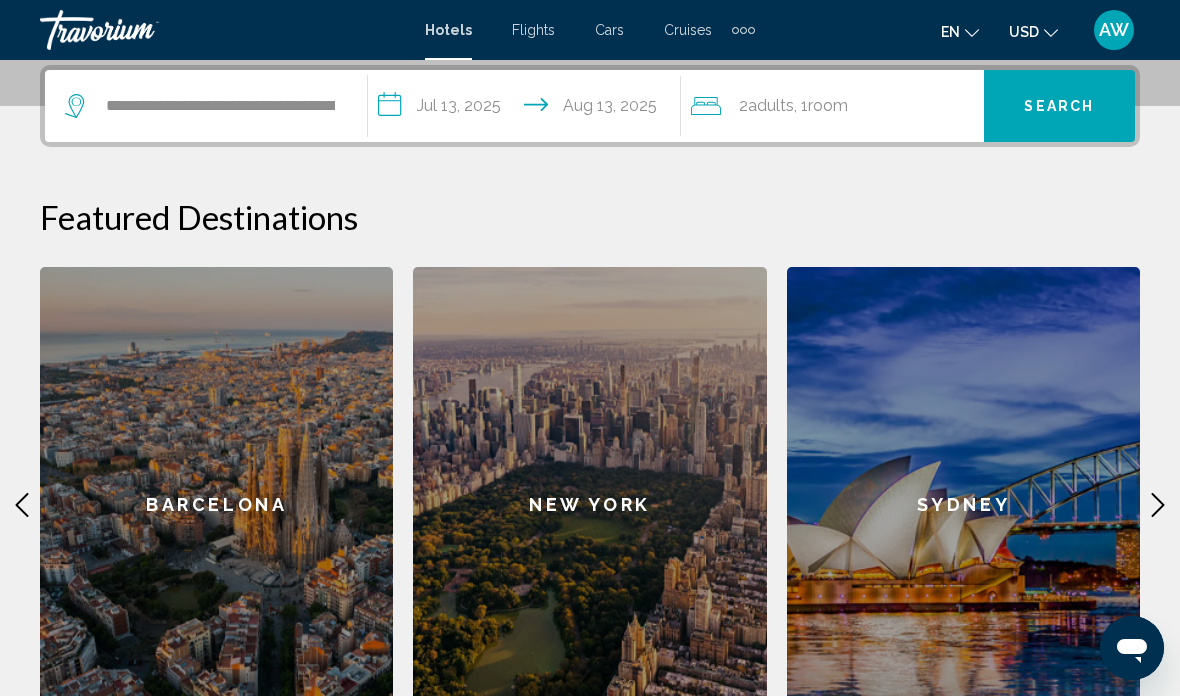click on "Search" at bounding box center [1059, 107] 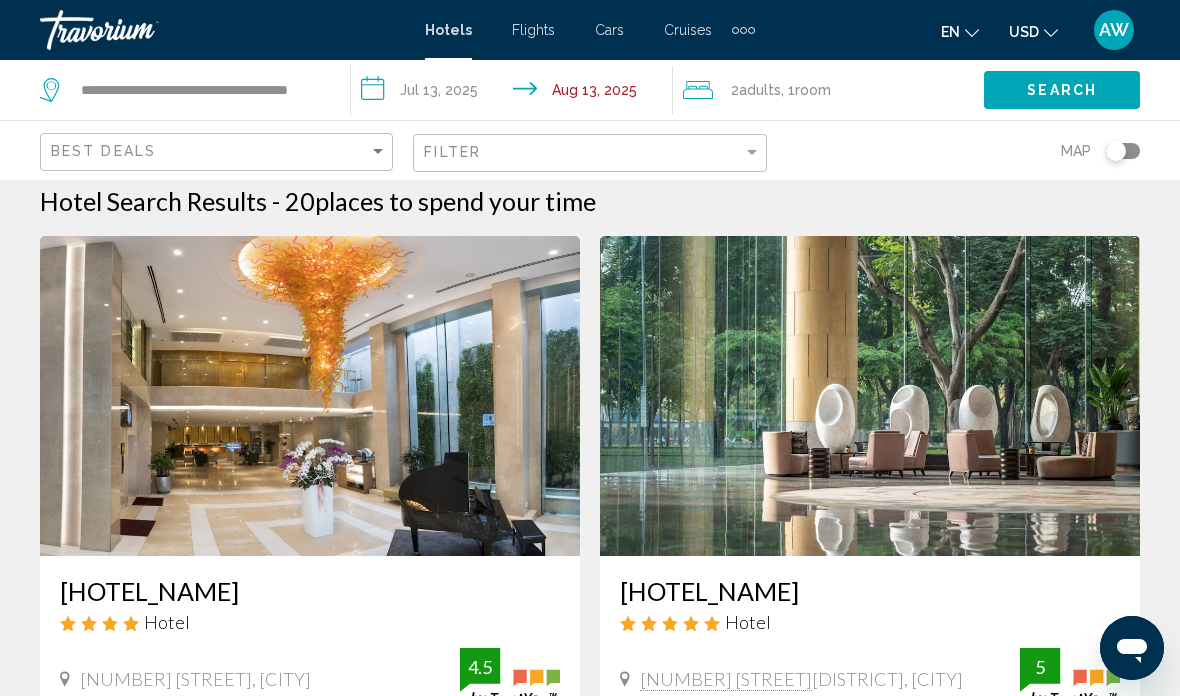 scroll, scrollTop: 14, scrollLeft: 0, axis: vertical 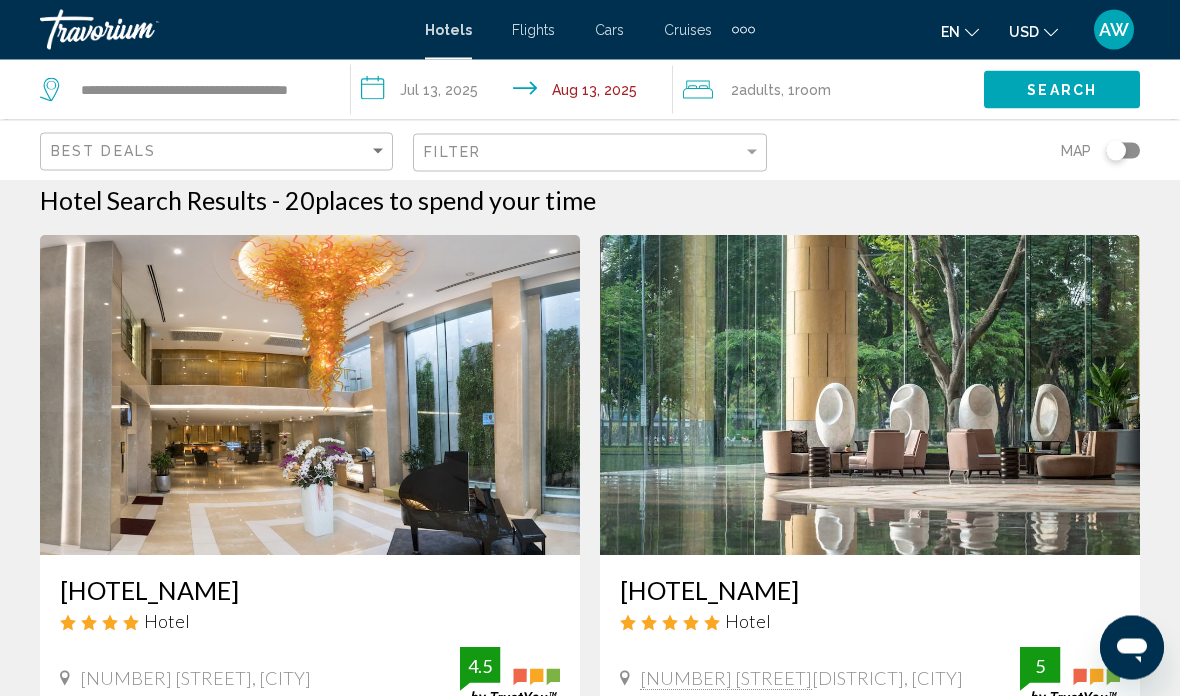 click on "**********" at bounding box center (515, 93) 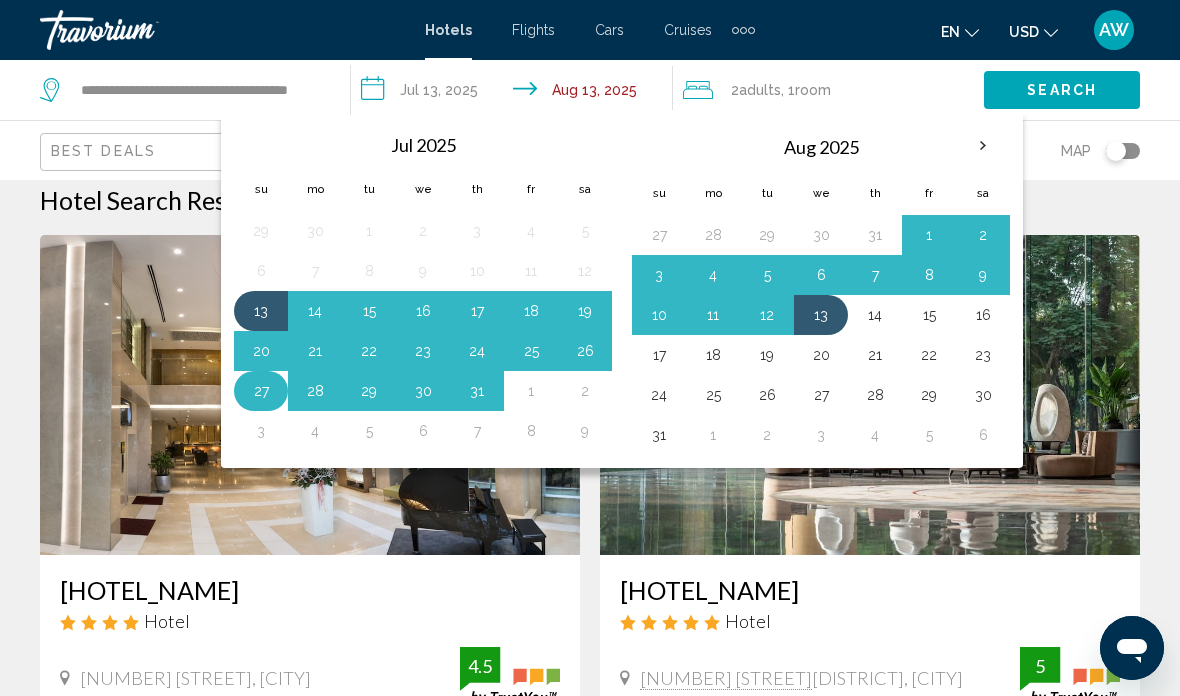 click on "27" at bounding box center (261, 391) 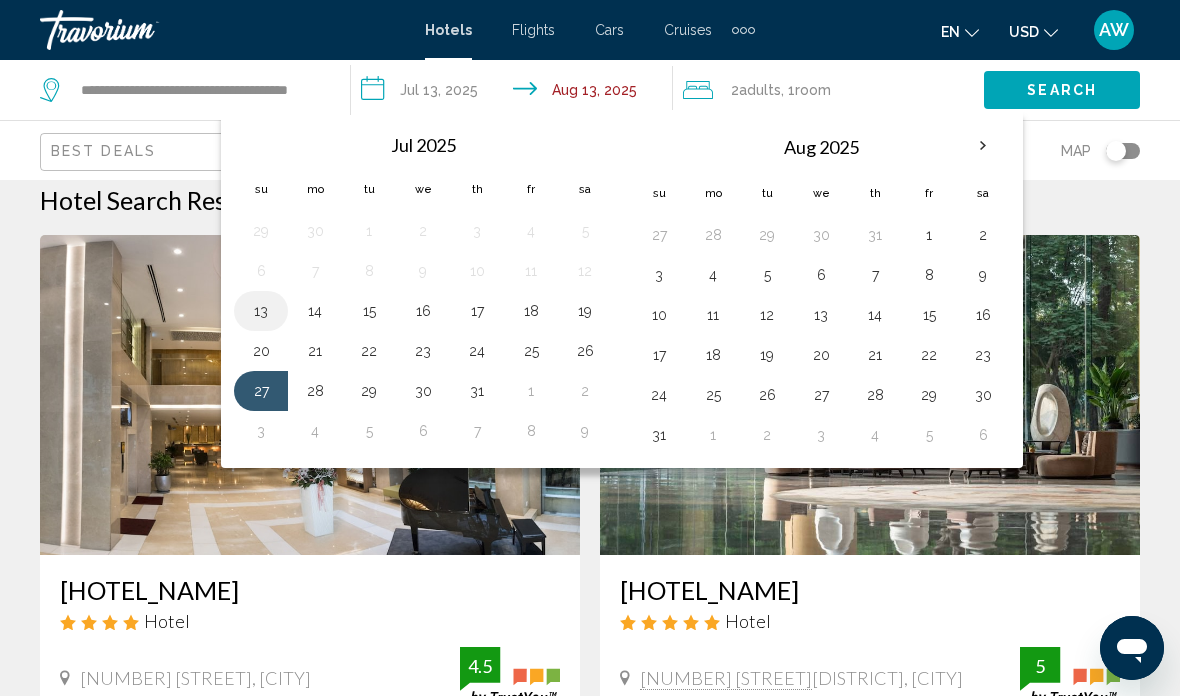 click on "13" at bounding box center [261, 311] 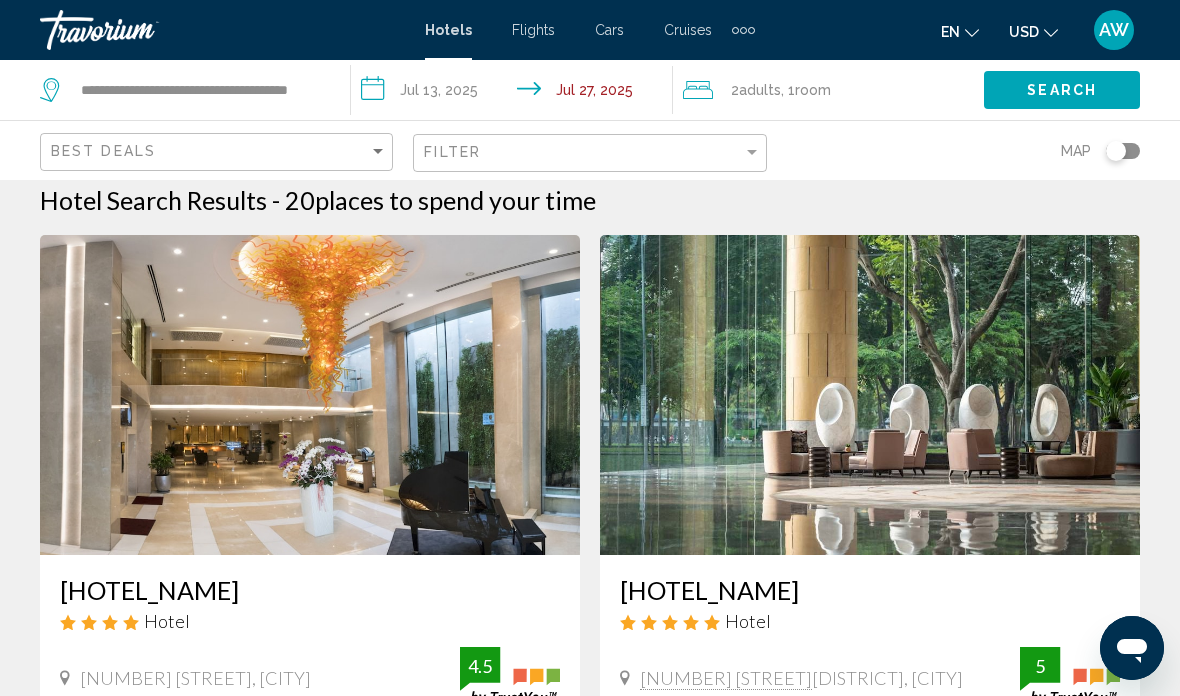 click on "Search" 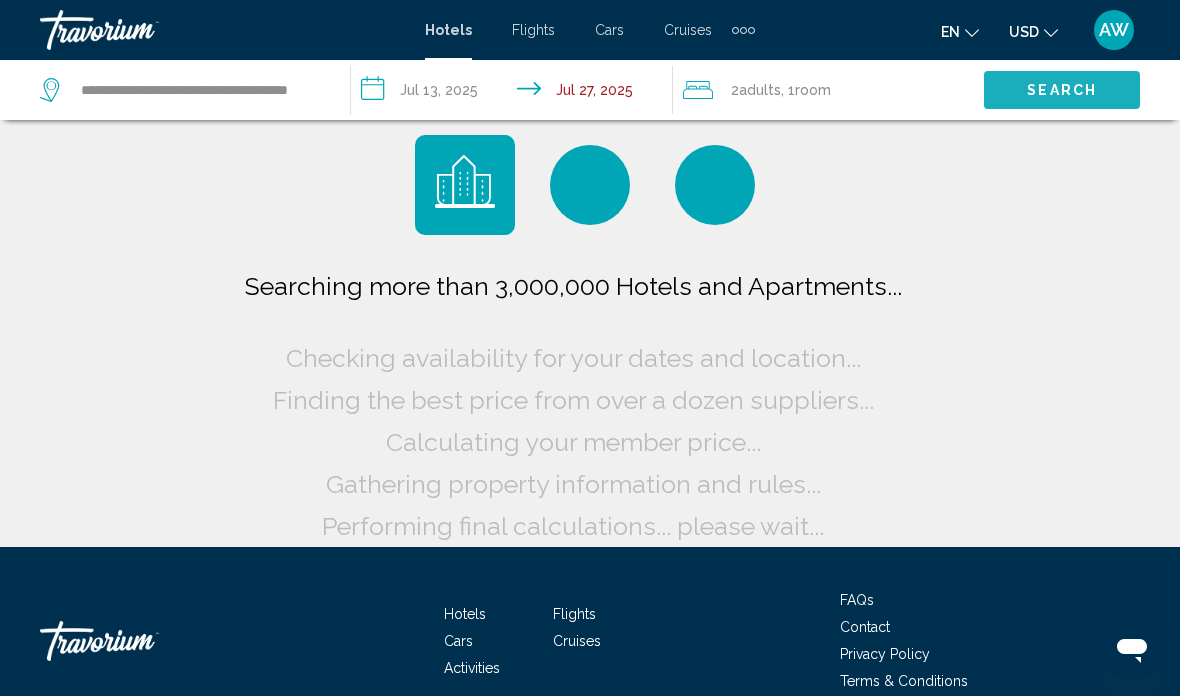 scroll, scrollTop: 95, scrollLeft: 0, axis: vertical 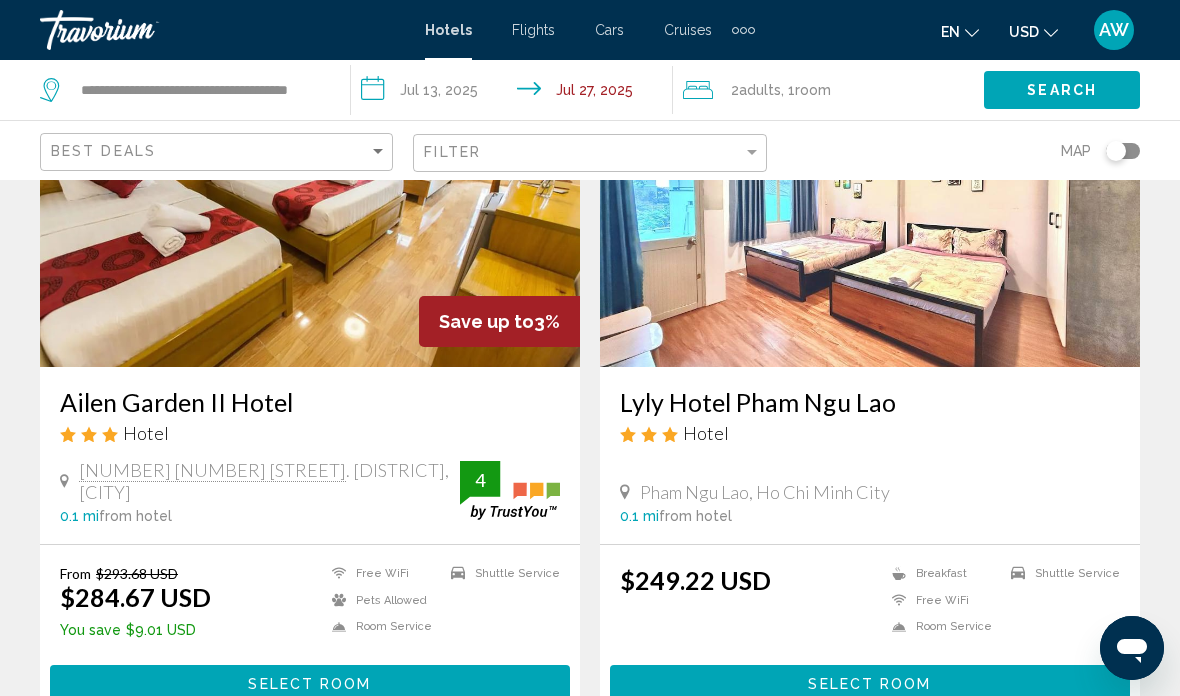 click on "Hotel" at bounding box center [870, 433] 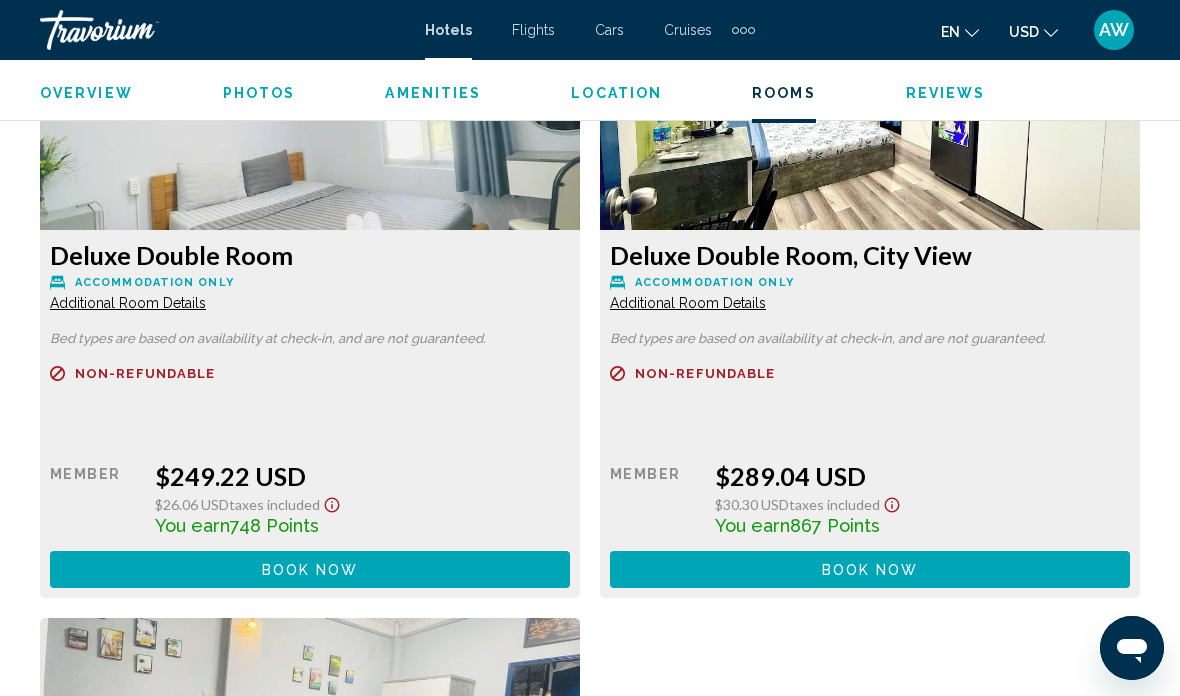 scroll, scrollTop: 3146, scrollLeft: 0, axis: vertical 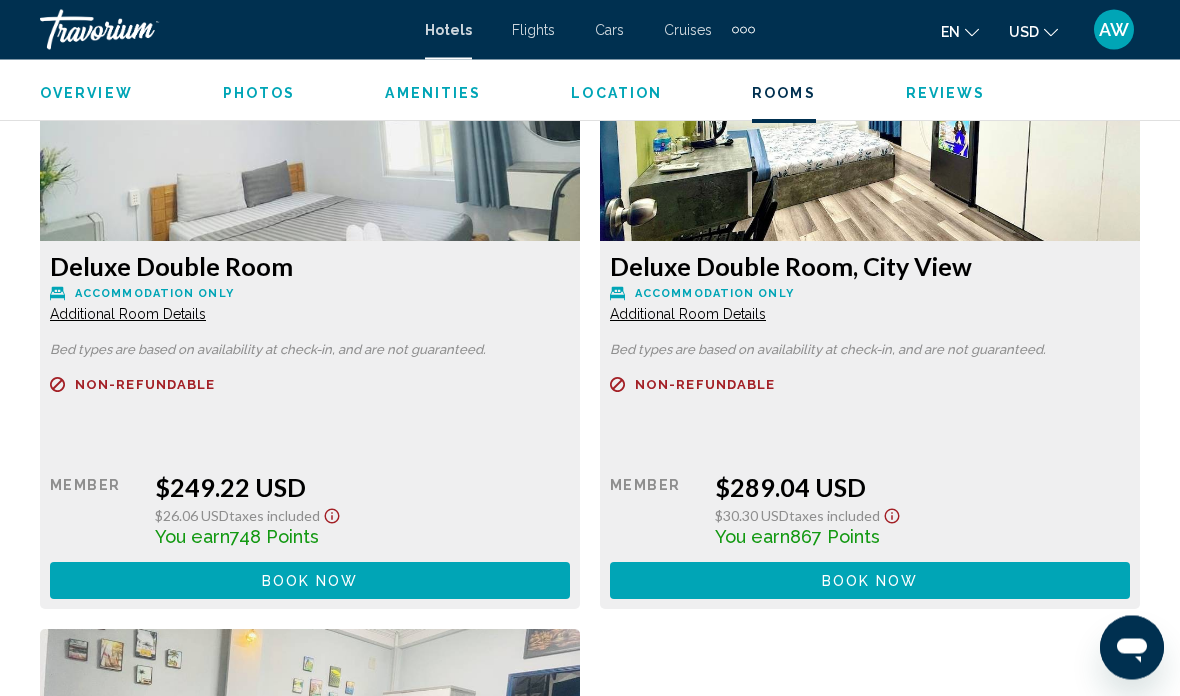 click on "Bed types are based on availability at check-in, and are not guaranteed." at bounding box center (310, 351) 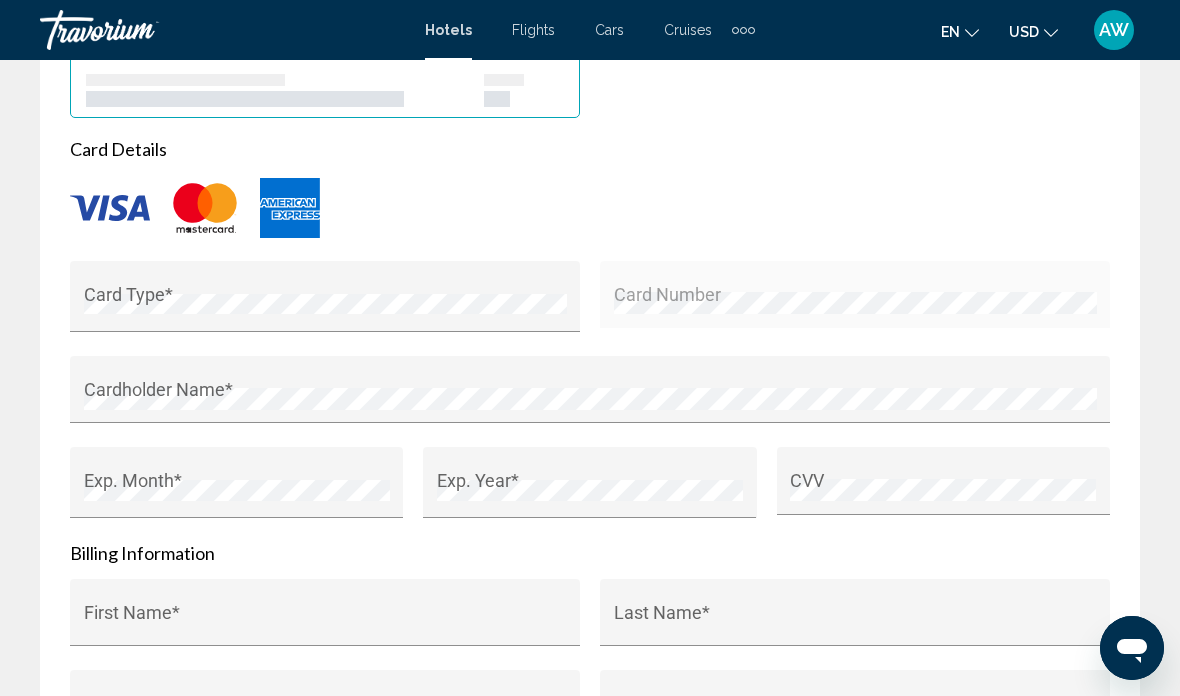 scroll, scrollTop: 2083, scrollLeft: 0, axis: vertical 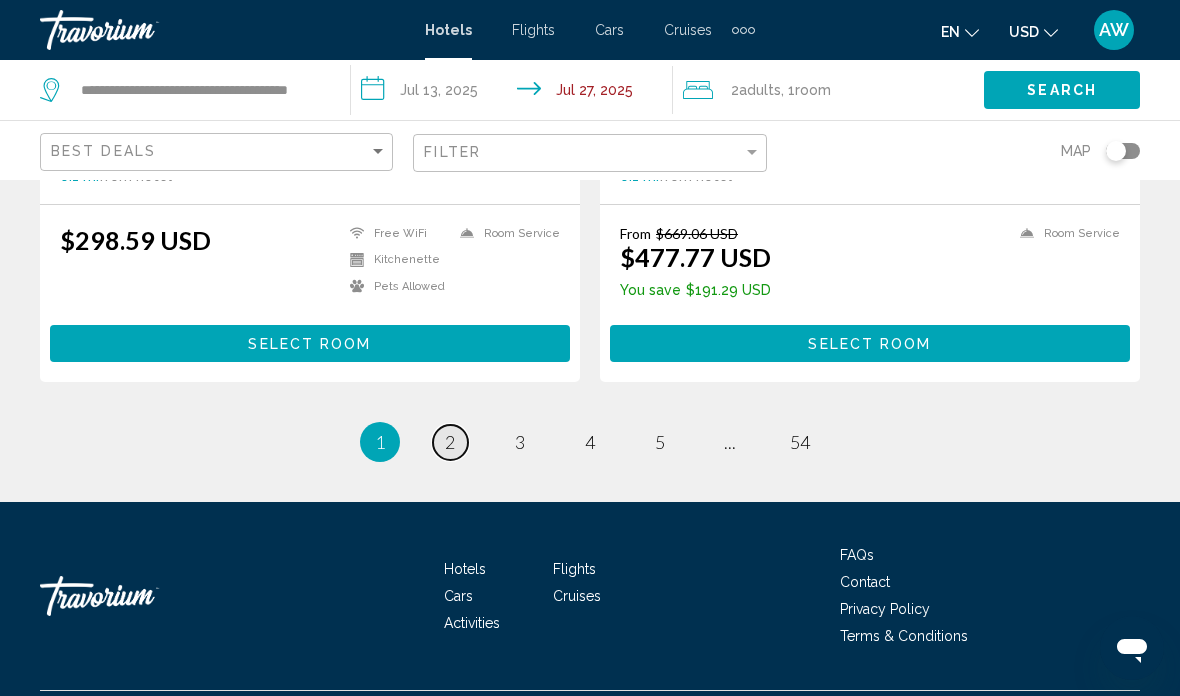 click on "page  2" at bounding box center (450, 442) 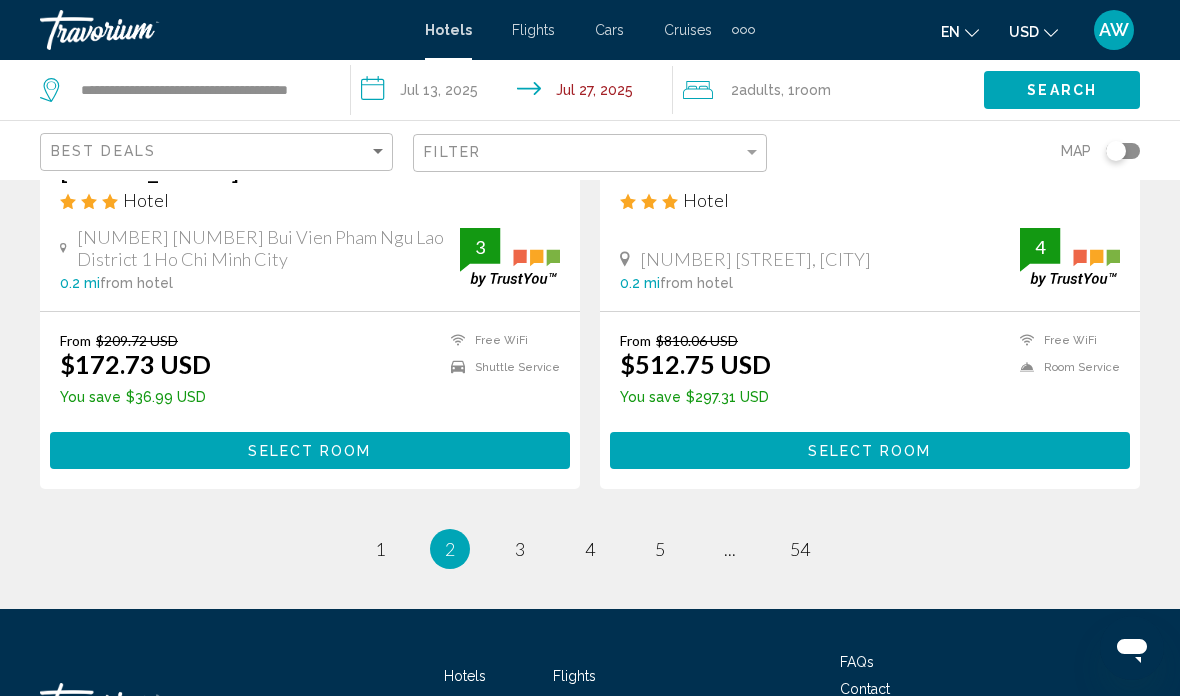 scroll, scrollTop: 4027, scrollLeft: 0, axis: vertical 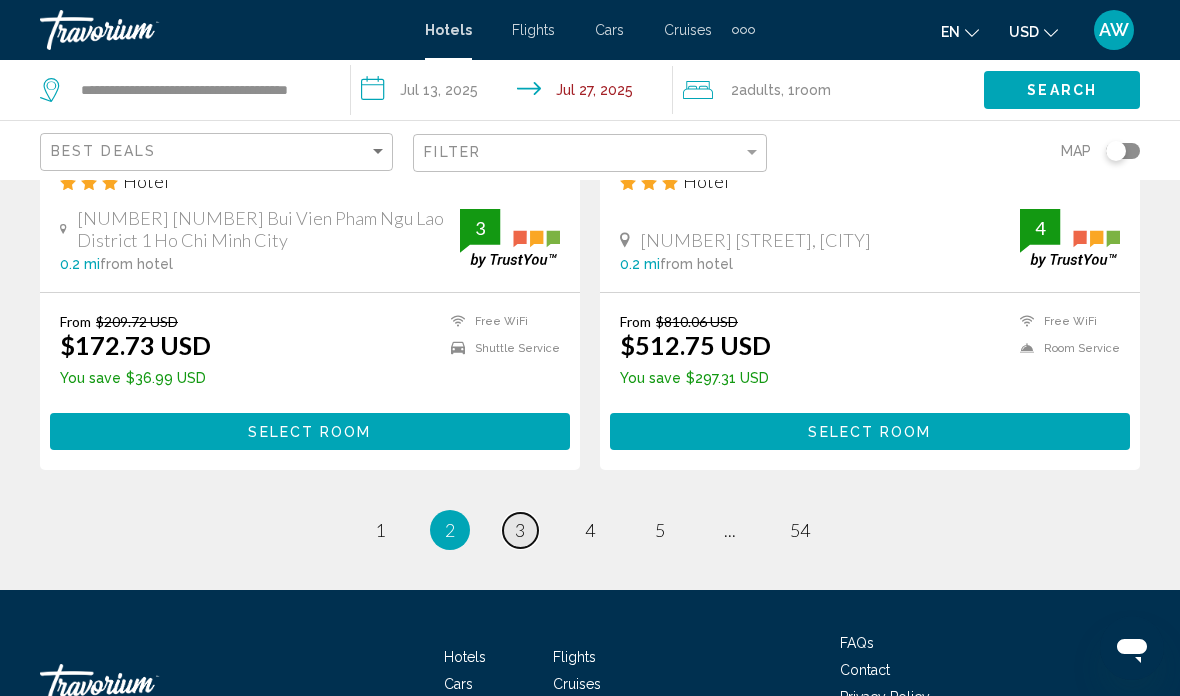 click on "3" at bounding box center (520, 530) 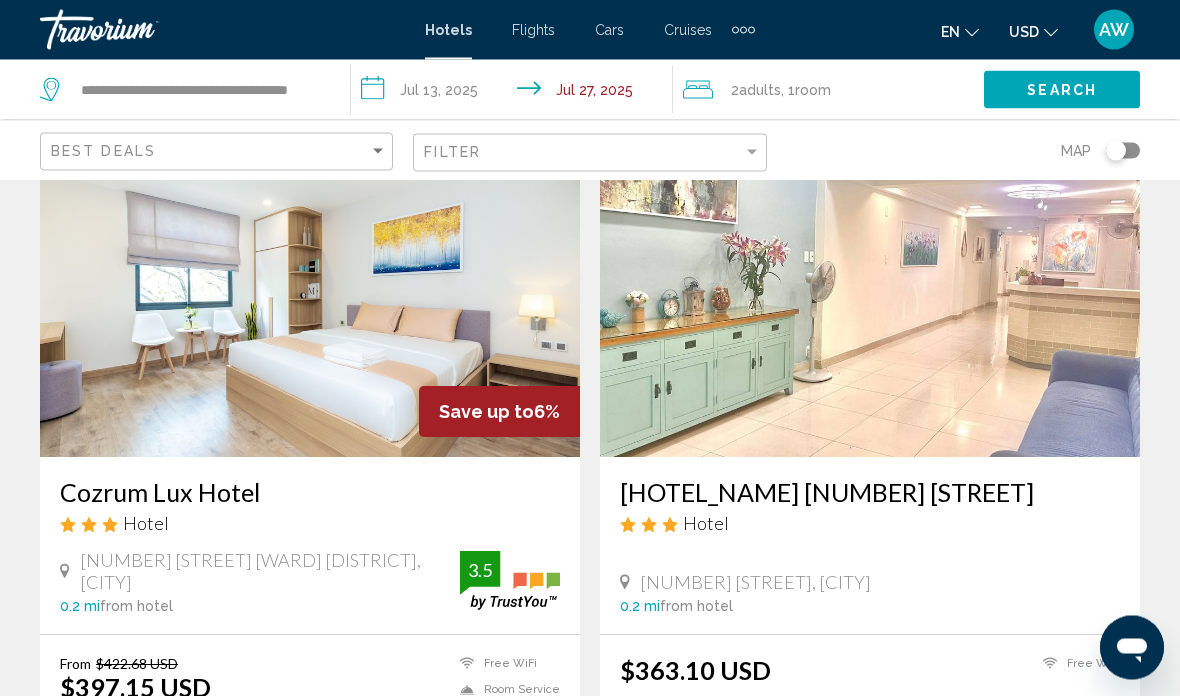 scroll, scrollTop: 0, scrollLeft: 0, axis: both 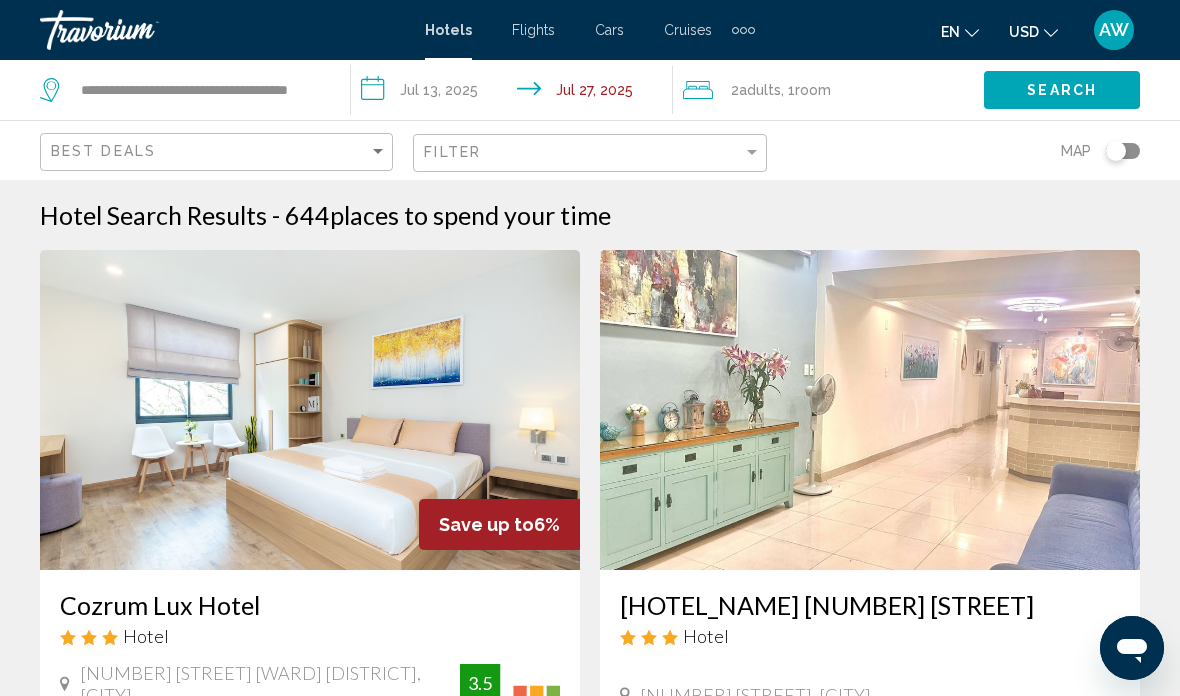 click on "Filter" 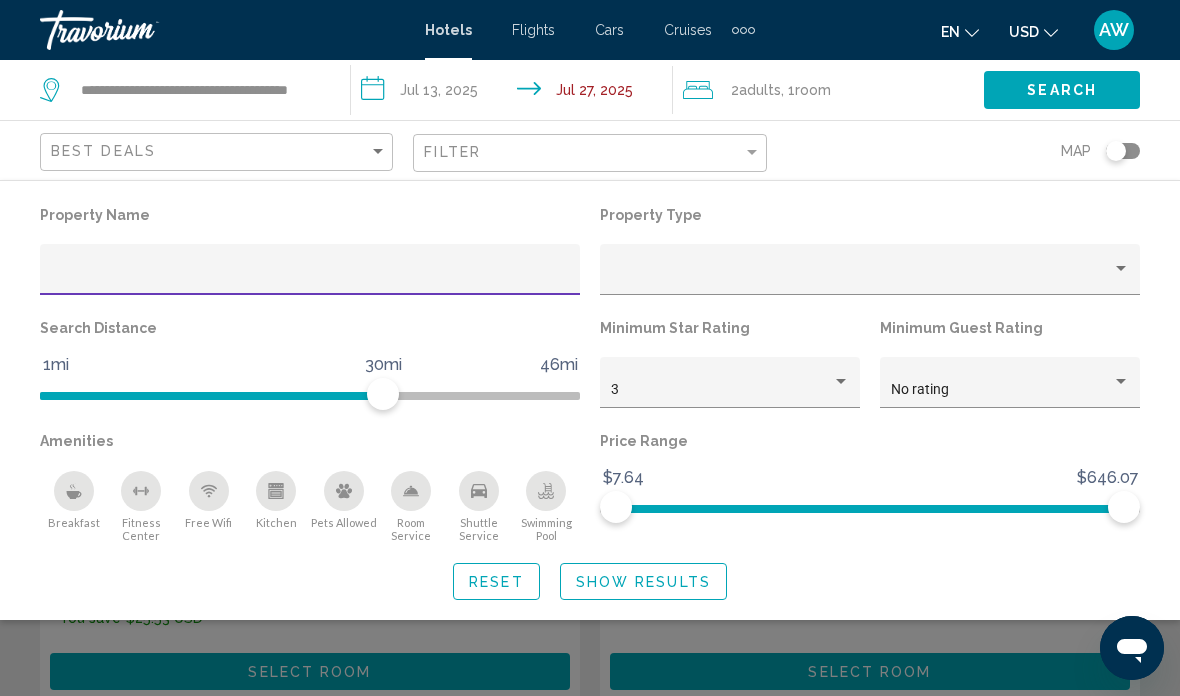 scroll, scrollTop: 0, scrollLeft: 0, axis: both 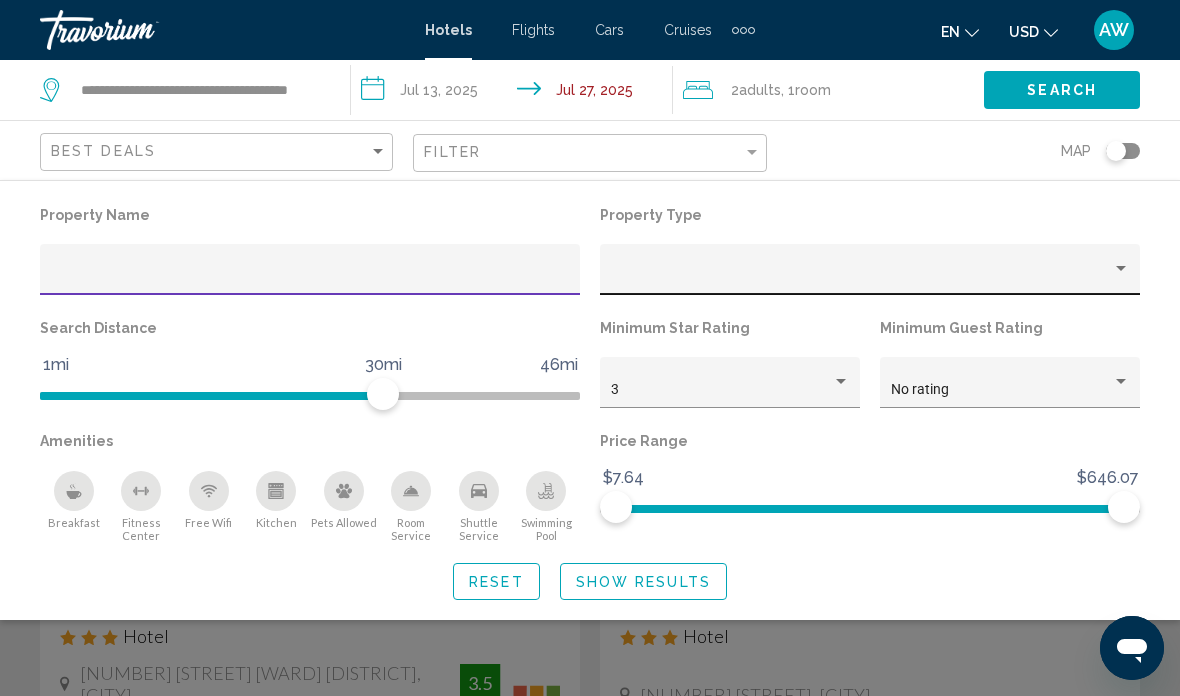 click at bounding box center (861, 277) 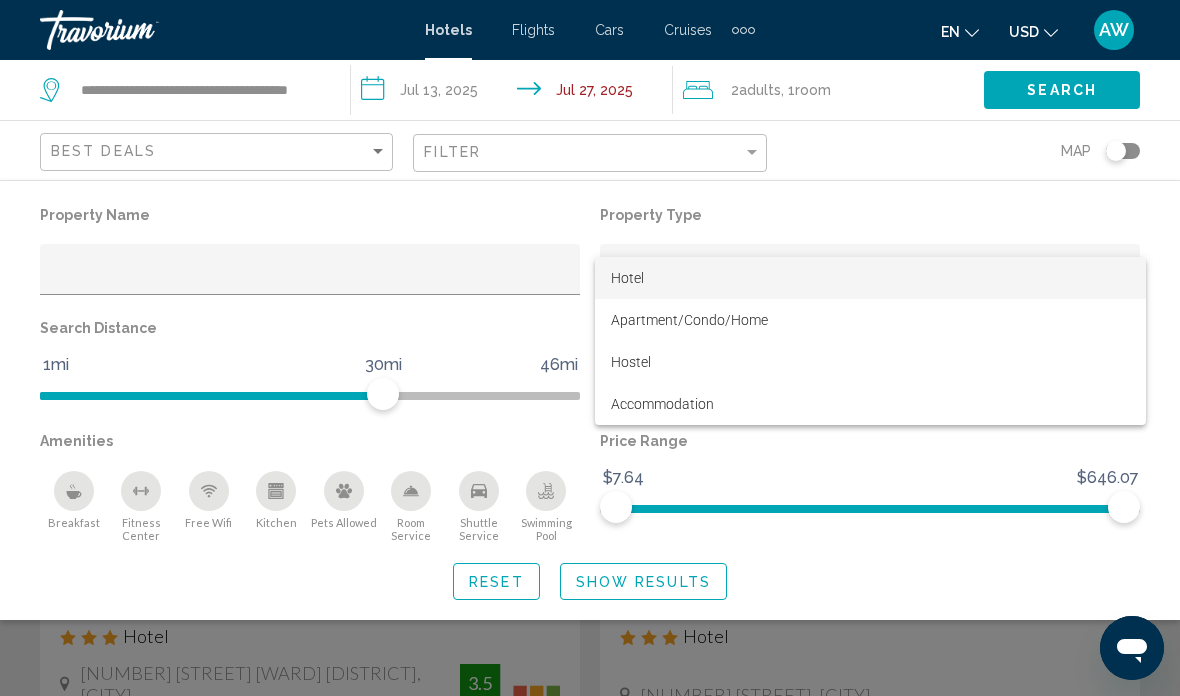 click at bounding box center (590, 348) 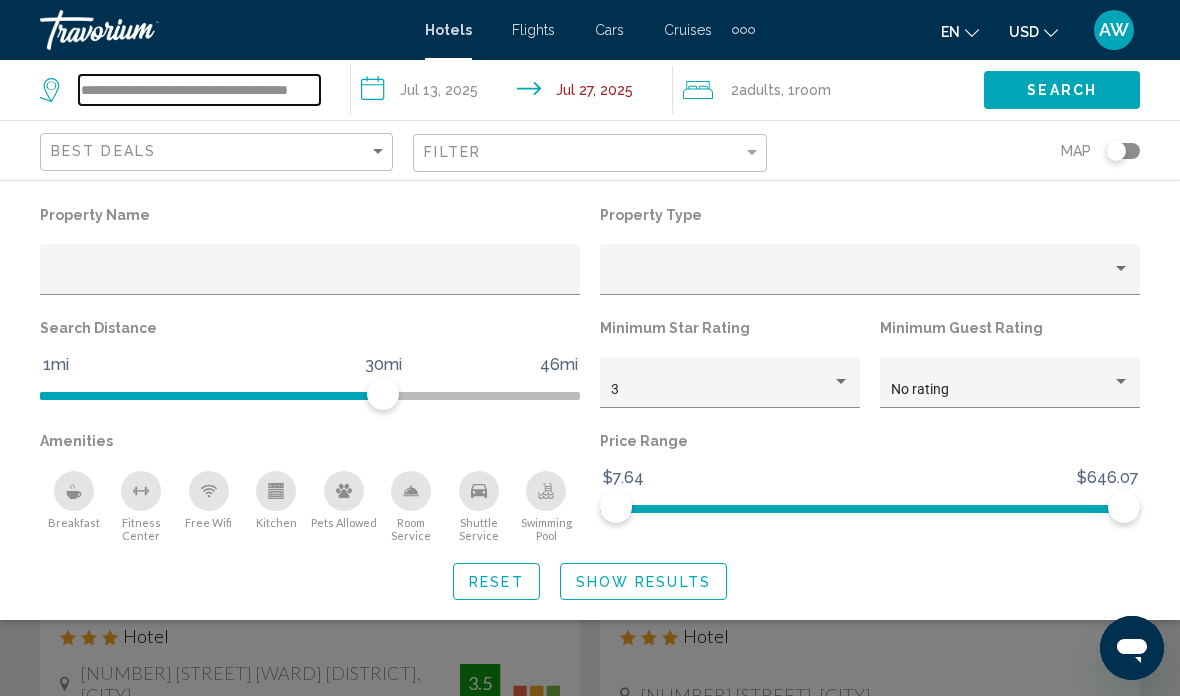 click on "**********" at bounding box center (199, 90) 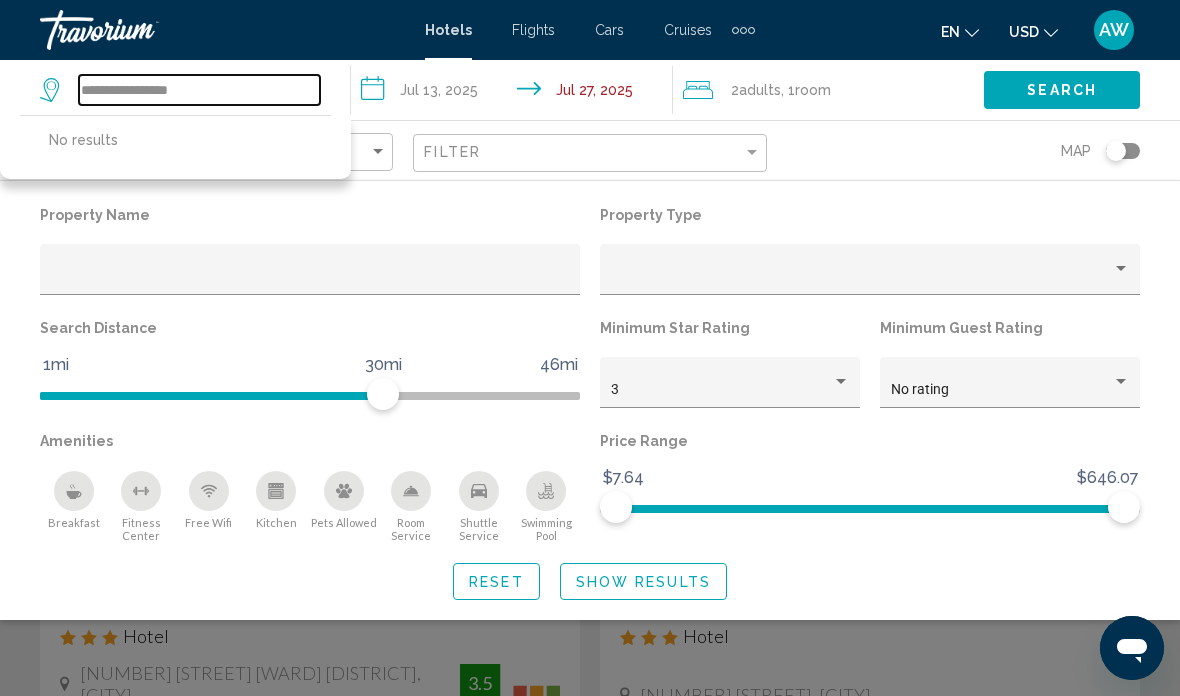 click on "**********" at bounding box center [199, 90] 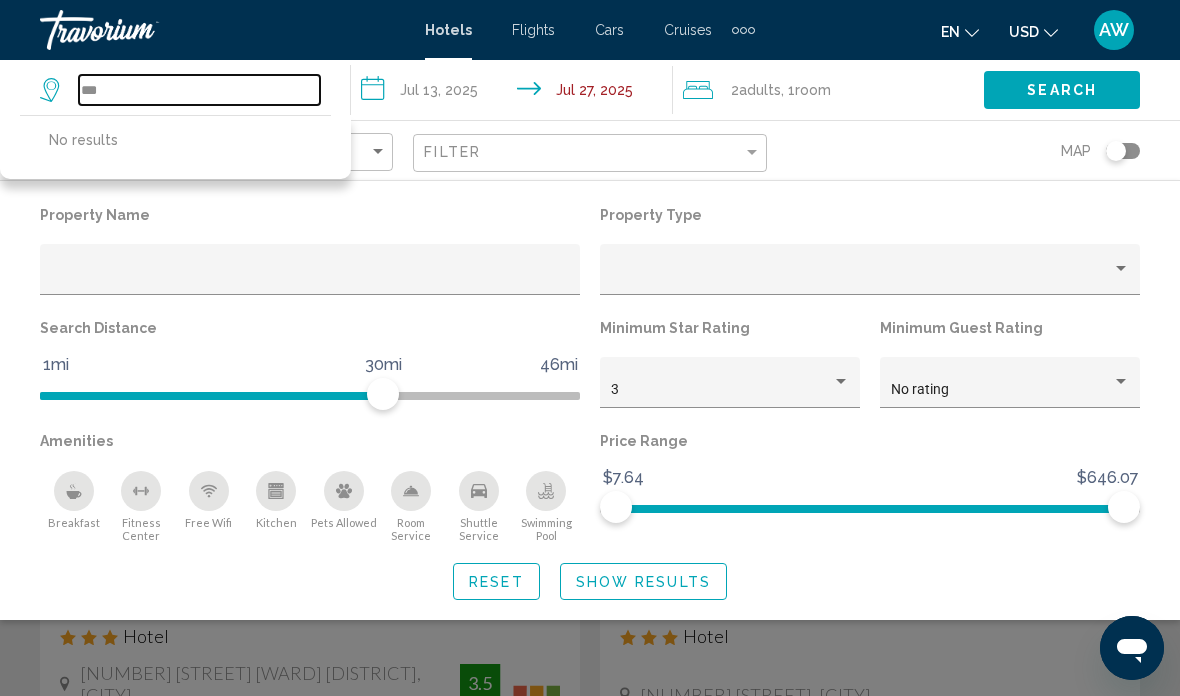 type on "*" 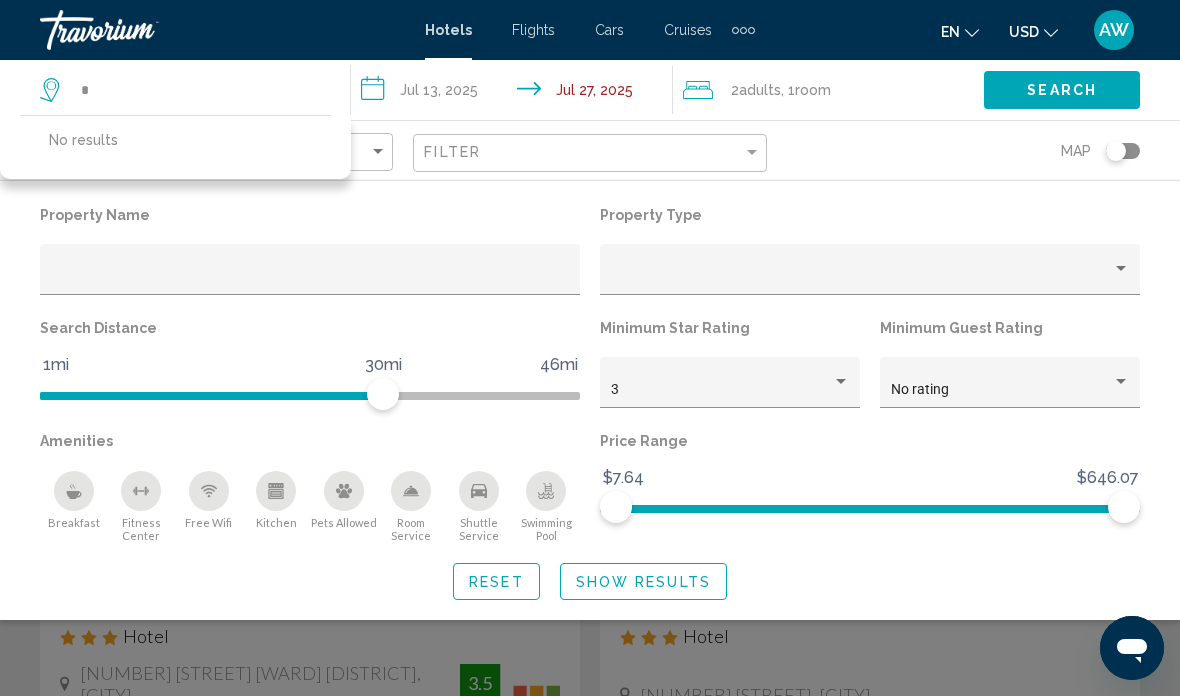click on "No results" 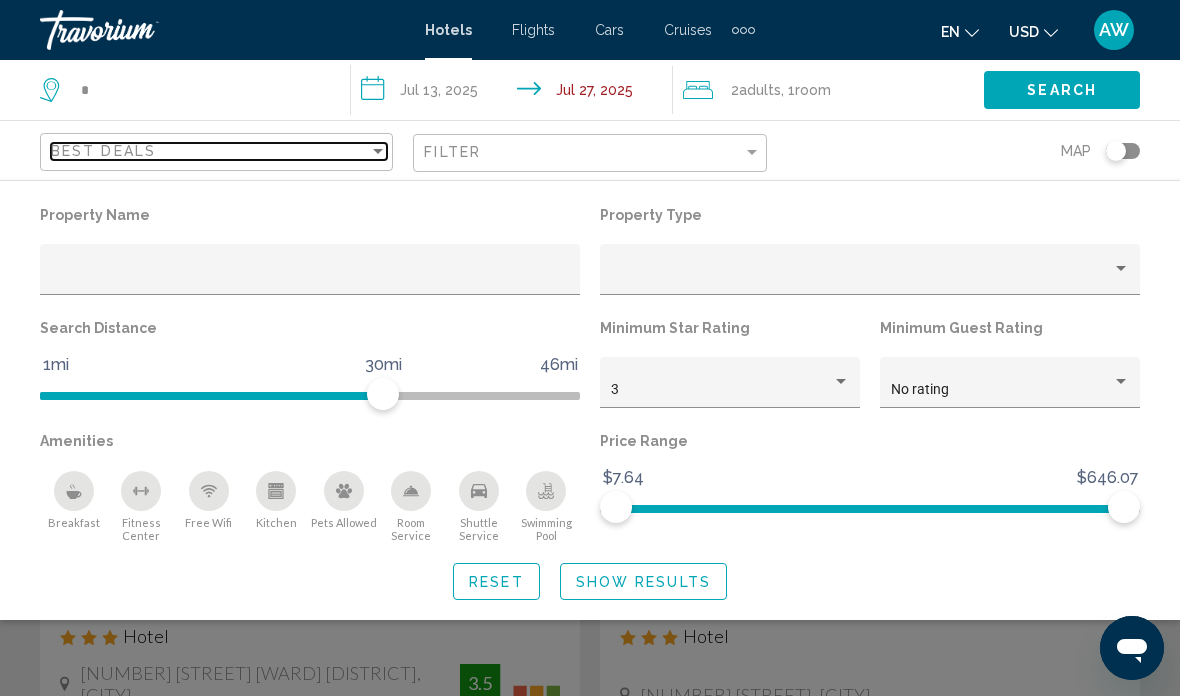 click on "Best Deals" at bounding box center (210, 151) 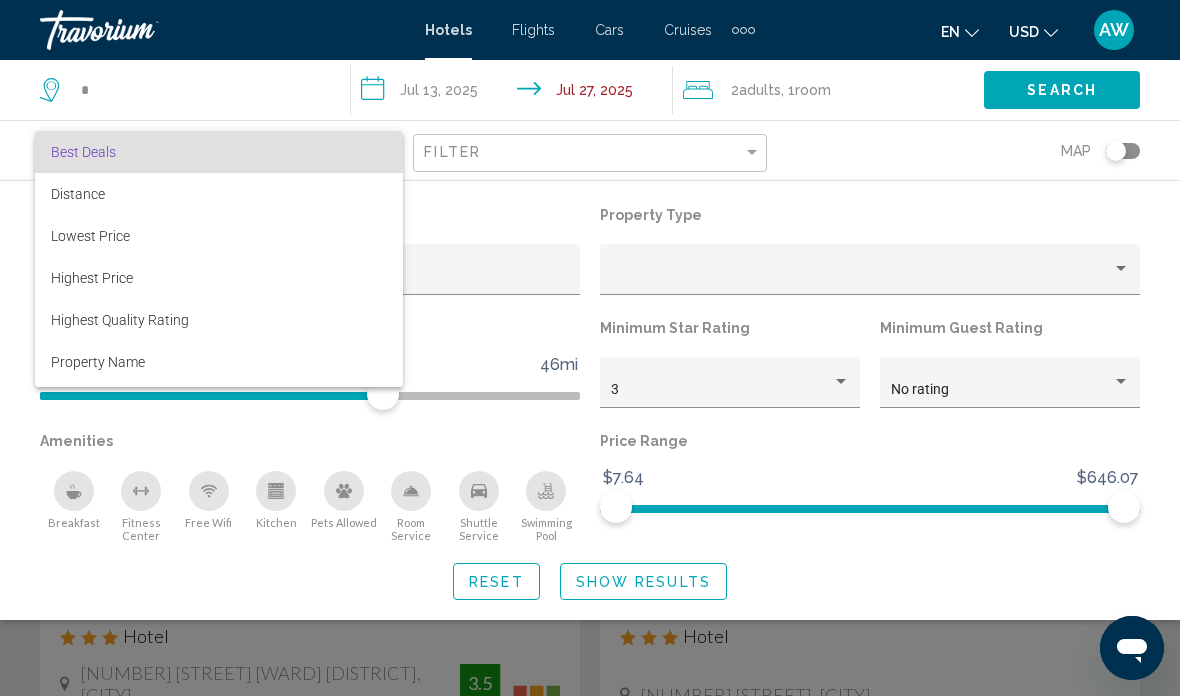 click at bounding box center [590, 348] 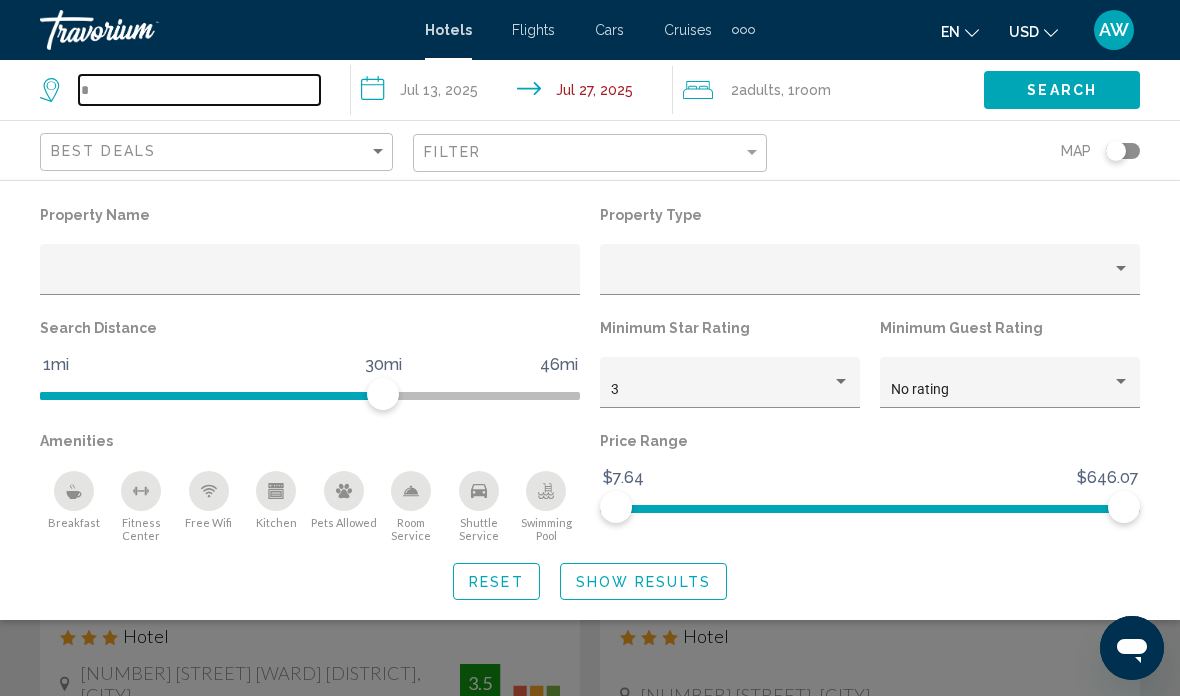 click at bounding box center (199, 90) 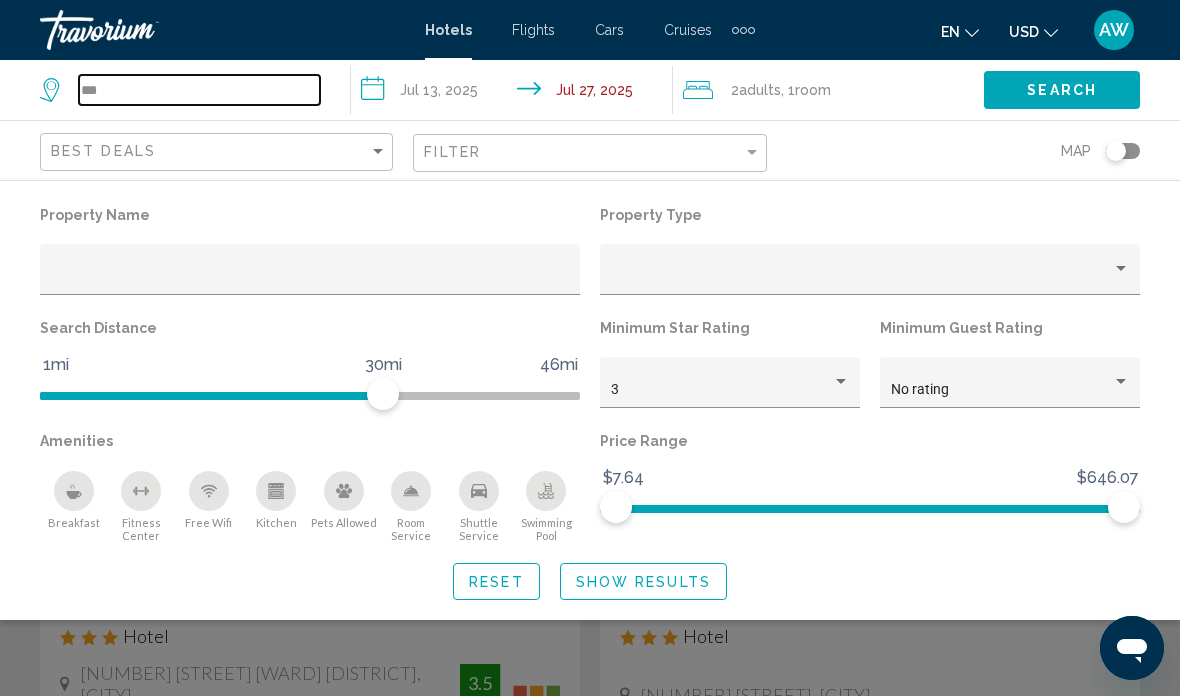 type on "*" 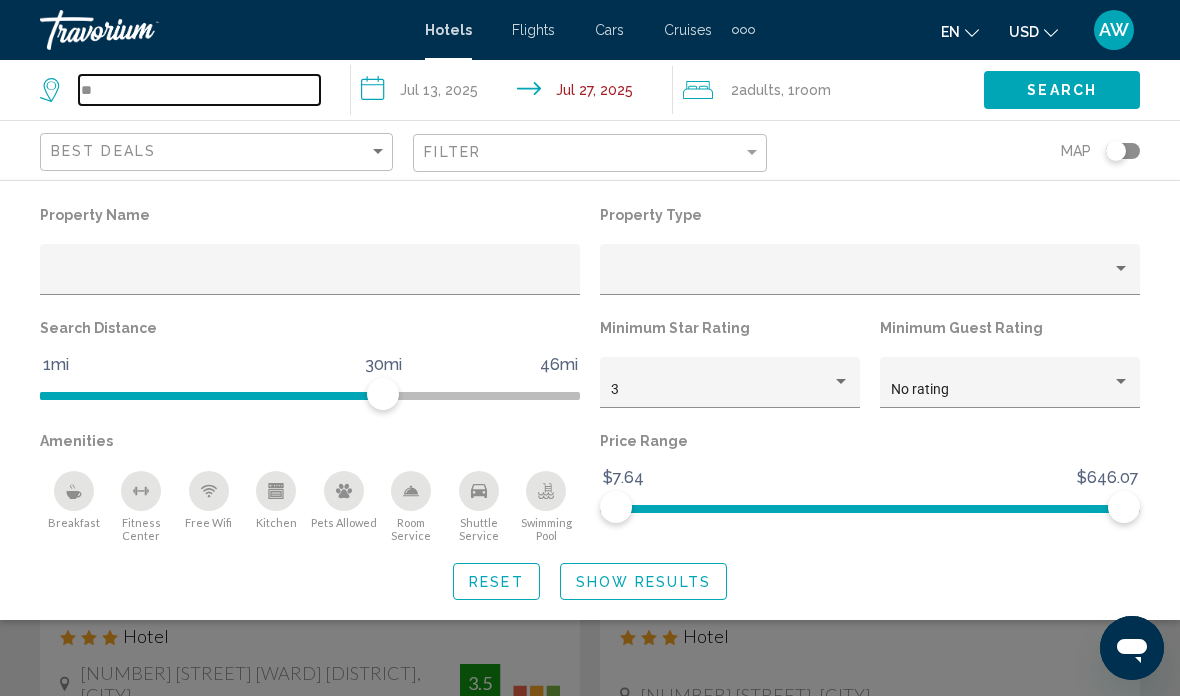 type 